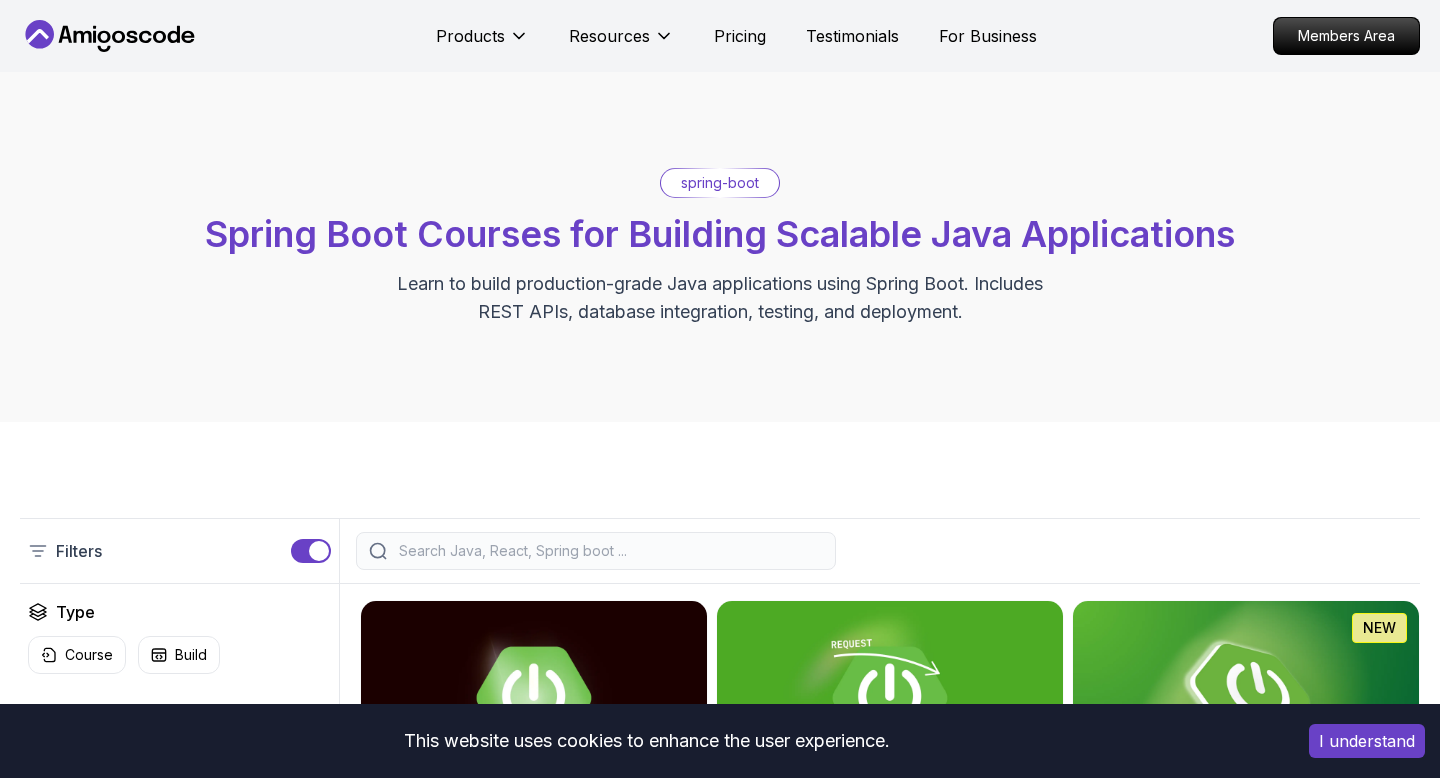 scroll, scrollTop: 598, scrollLeft: 0, axis: vertical 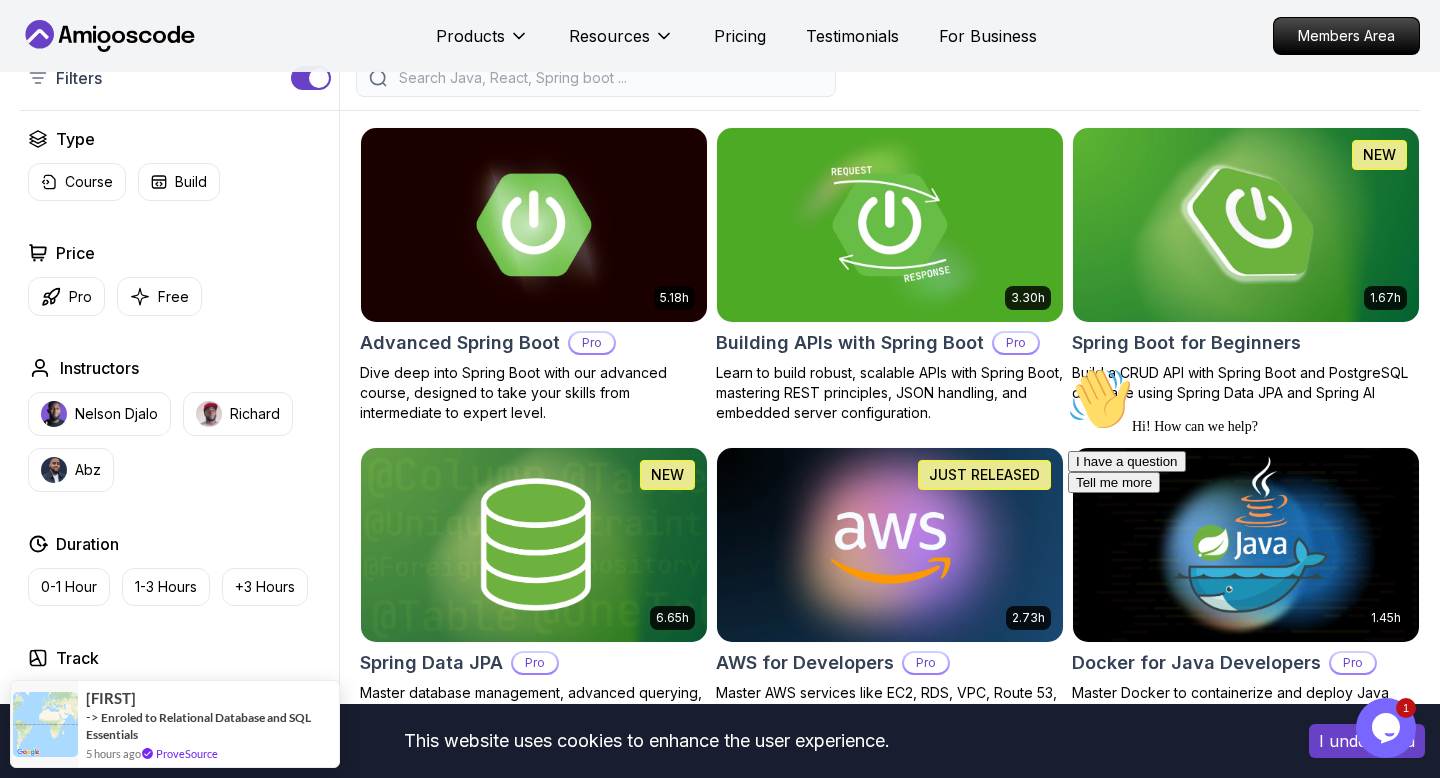 click at bounding box center [1245, 224] 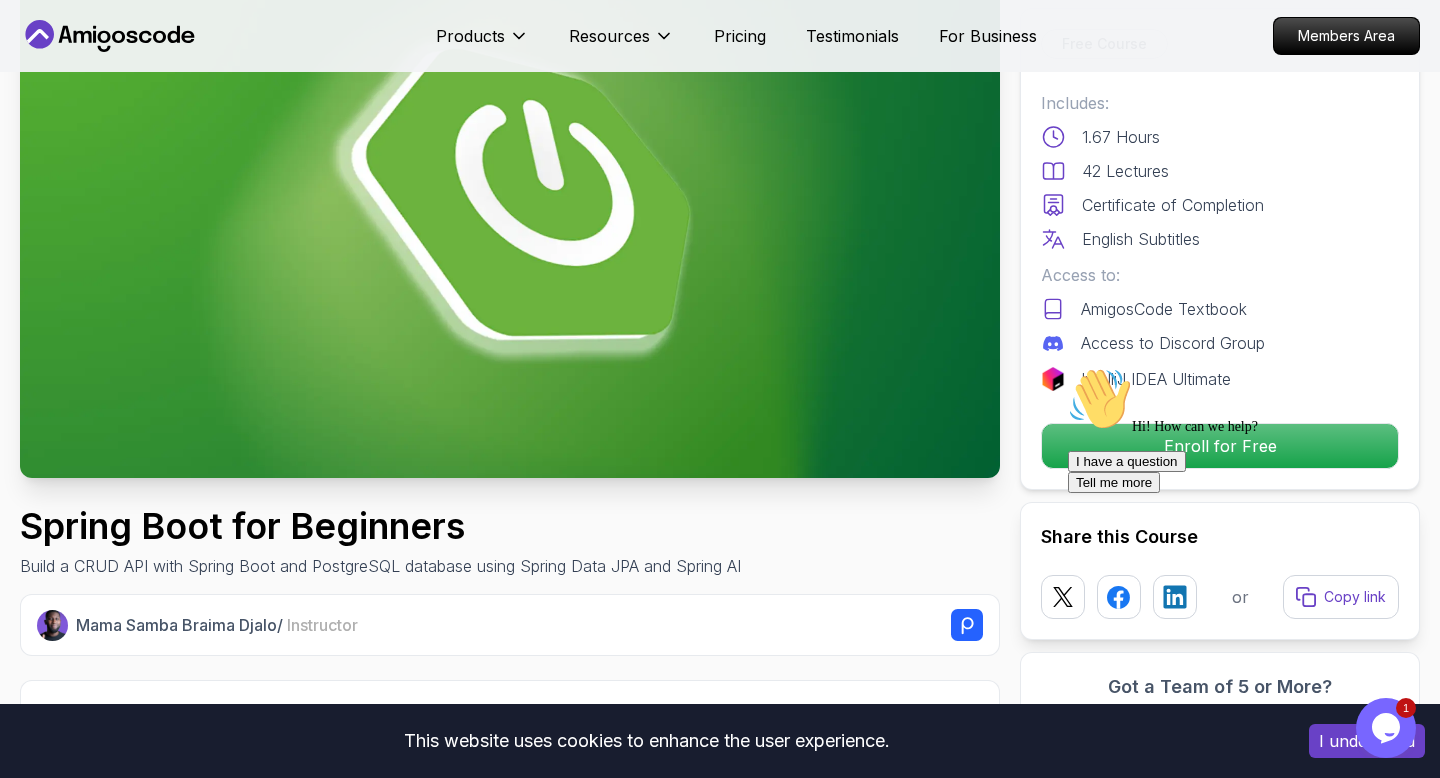 scroll, scrollTop: 365, scrollLeft: 0, axis: vertical 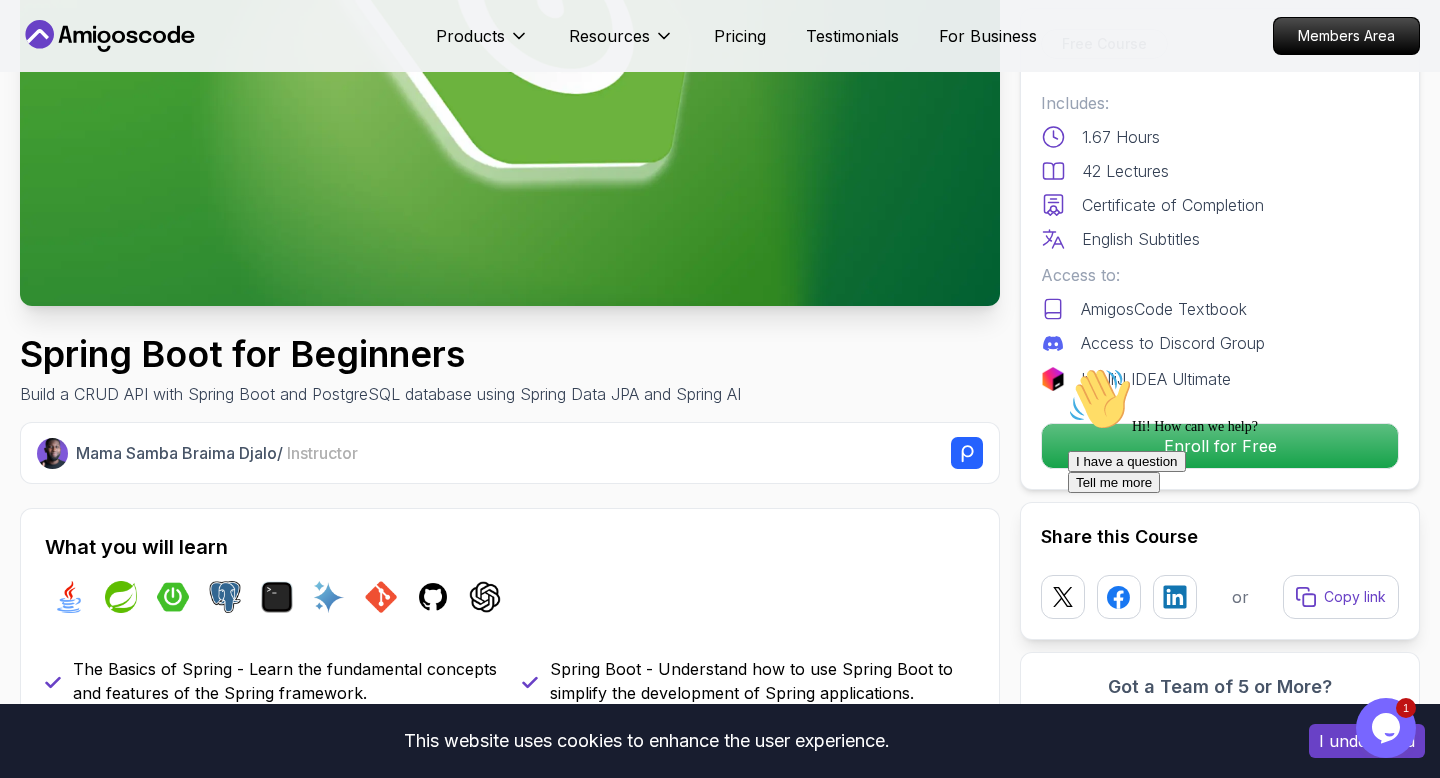click on "Hi! How can we help? I have a question Tell me more" at bounding box center [1248, 430] 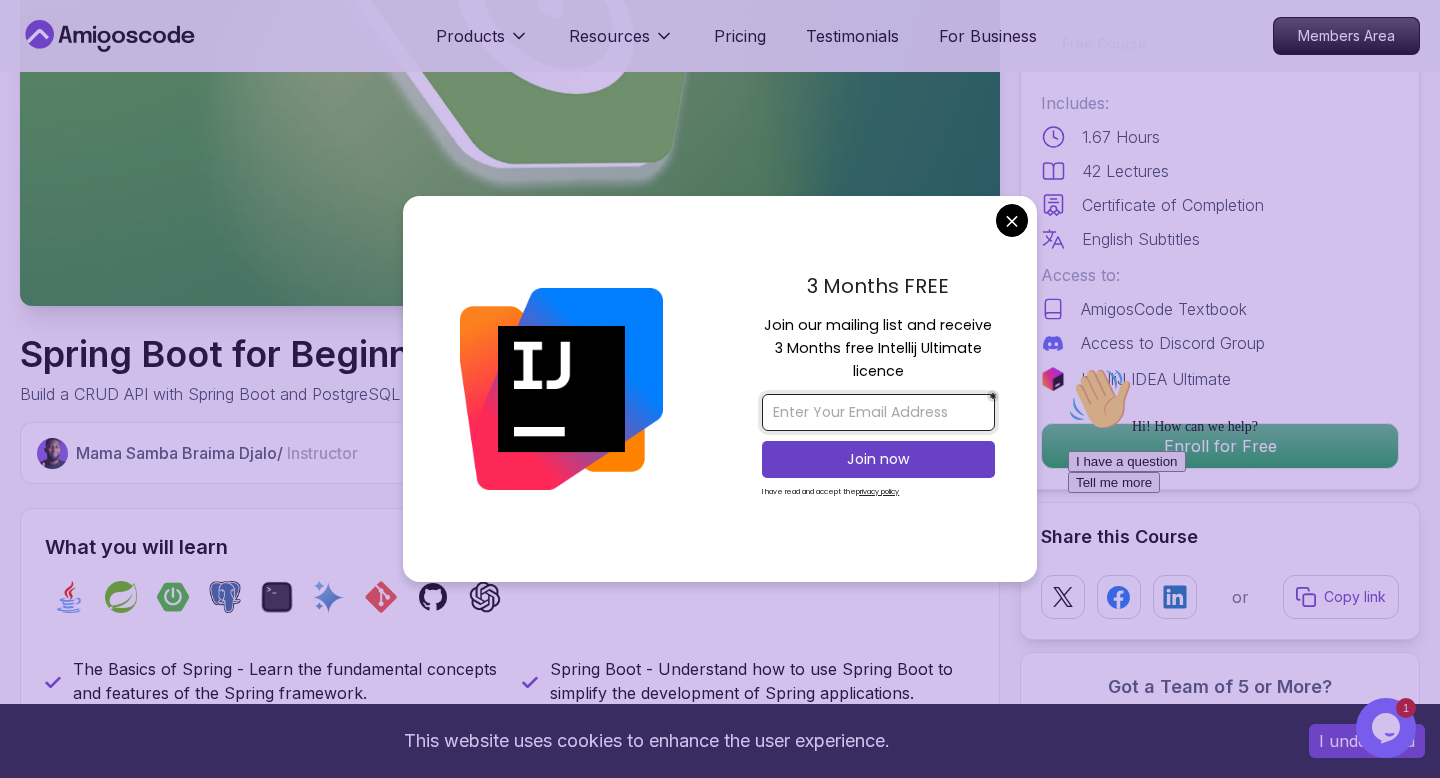 click at bounding box center (878, 412) 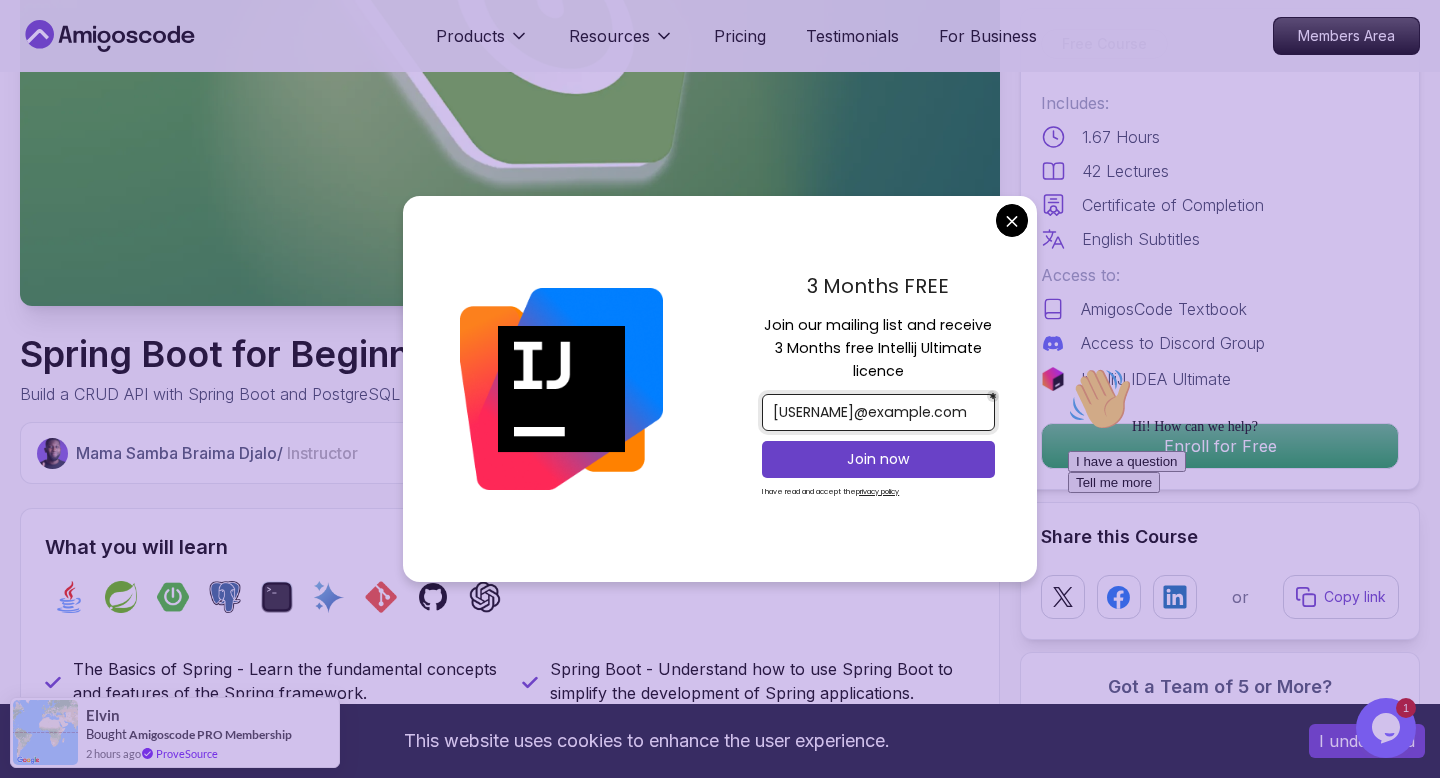 scroll, scrollTop: 0, scrollLeft: 67, axis: horizontal 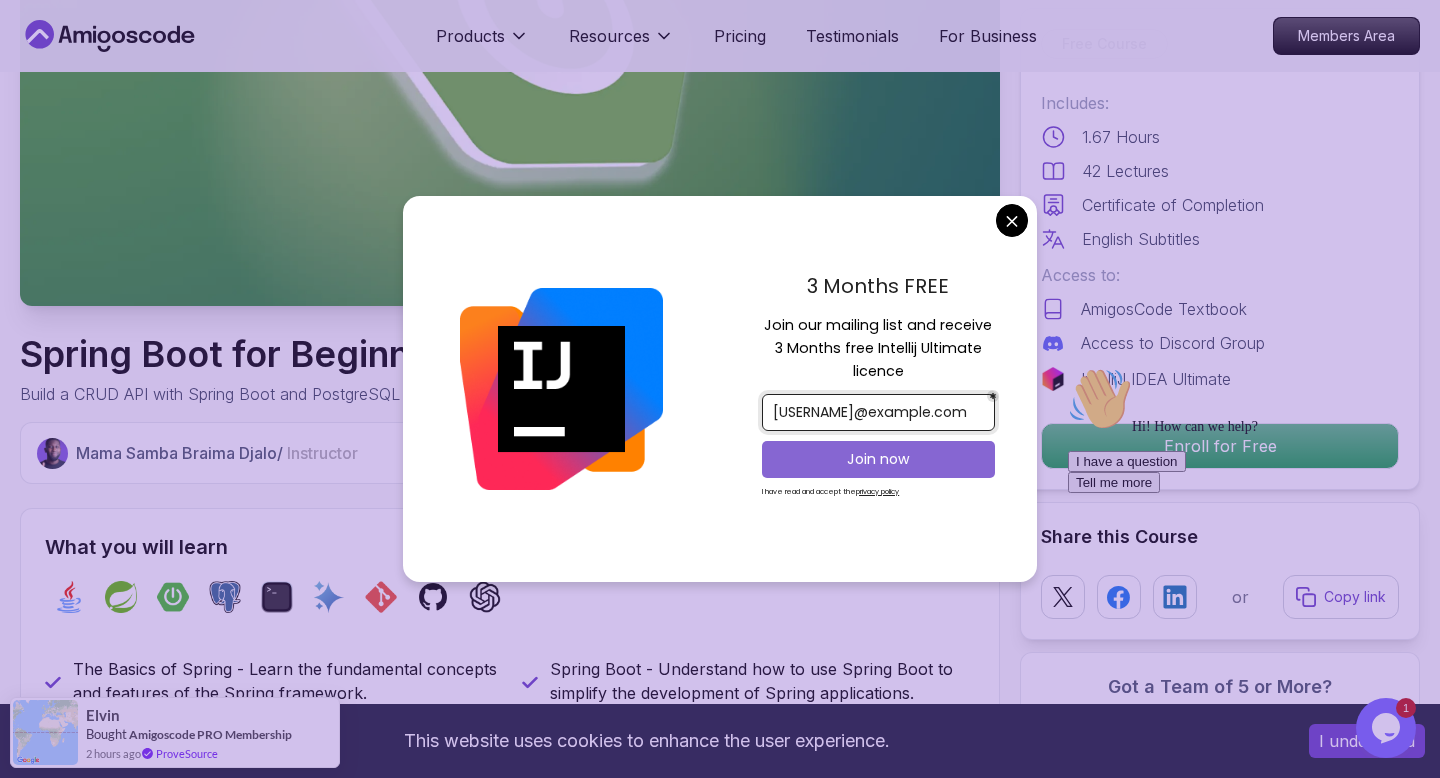 type on "vipinmanalikumbalappara@gmail.com" 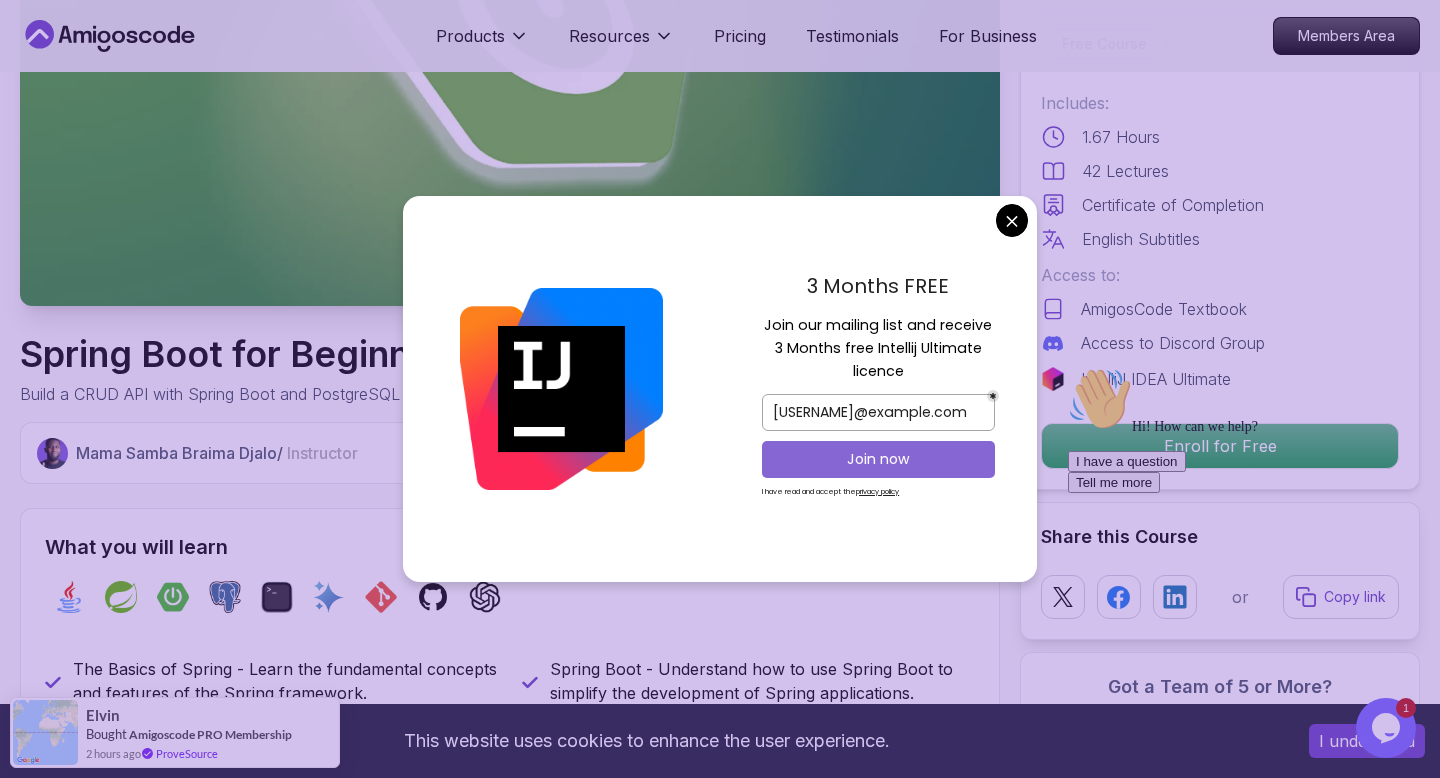 scroll, scrollTop: 0, scrollLeft: 0, axis: both 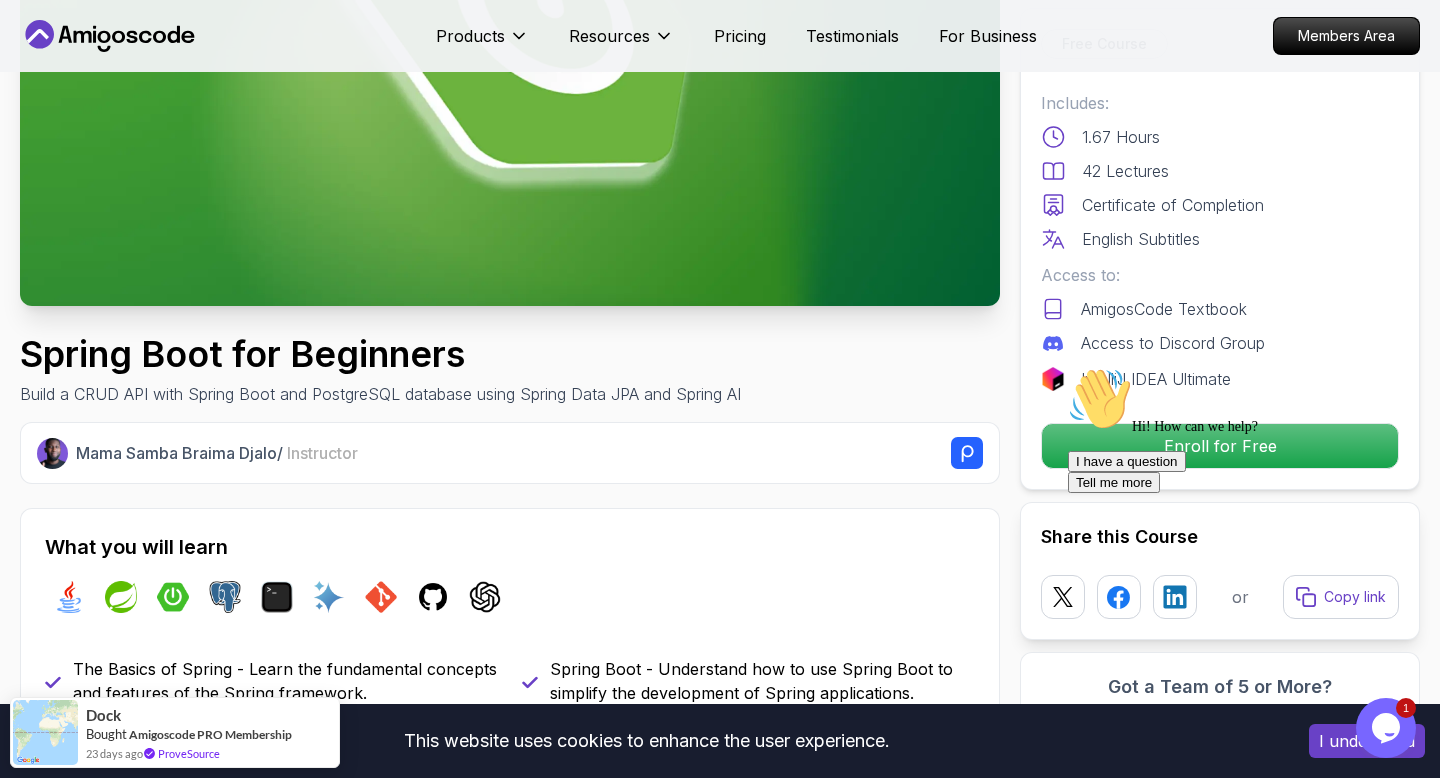 click on "This website uses cookies to enhance the user experience. I understand Products Resources Pricing Testimonials For Business Members Area Products Resources Pricing Testimonials For Business Members Area Spring Boot for Beginners Build a CRUD API with Spring Boot and PostgreSQL database using Spring Data JPA and Spring AI Mama Samba Braima Djalo  /   Instructor Free Course Includes: 1.67 Hours 42 Lectures Certificate of Completion English Subtitles Access to: AmigosCode Textbook Access to Discord Group IntelliJ IDEA Ultimate Enroll for Free Share this Course or Copy link Got a Team of 5 or More? With one subscription, give your entire team access to all courses and features. Check our Business Plan Mama Samba Braima Djalo  /   Instructor What you will learn java spring spring-boot postgres terminal ai git github chatgpt The Basics of Spring - Learn the fundamental concepts and features of the Spring framework. Spring Boot - Understand how to use Spring Boot to simplify the development of Spring applications." at bounding box center (720, 4693) 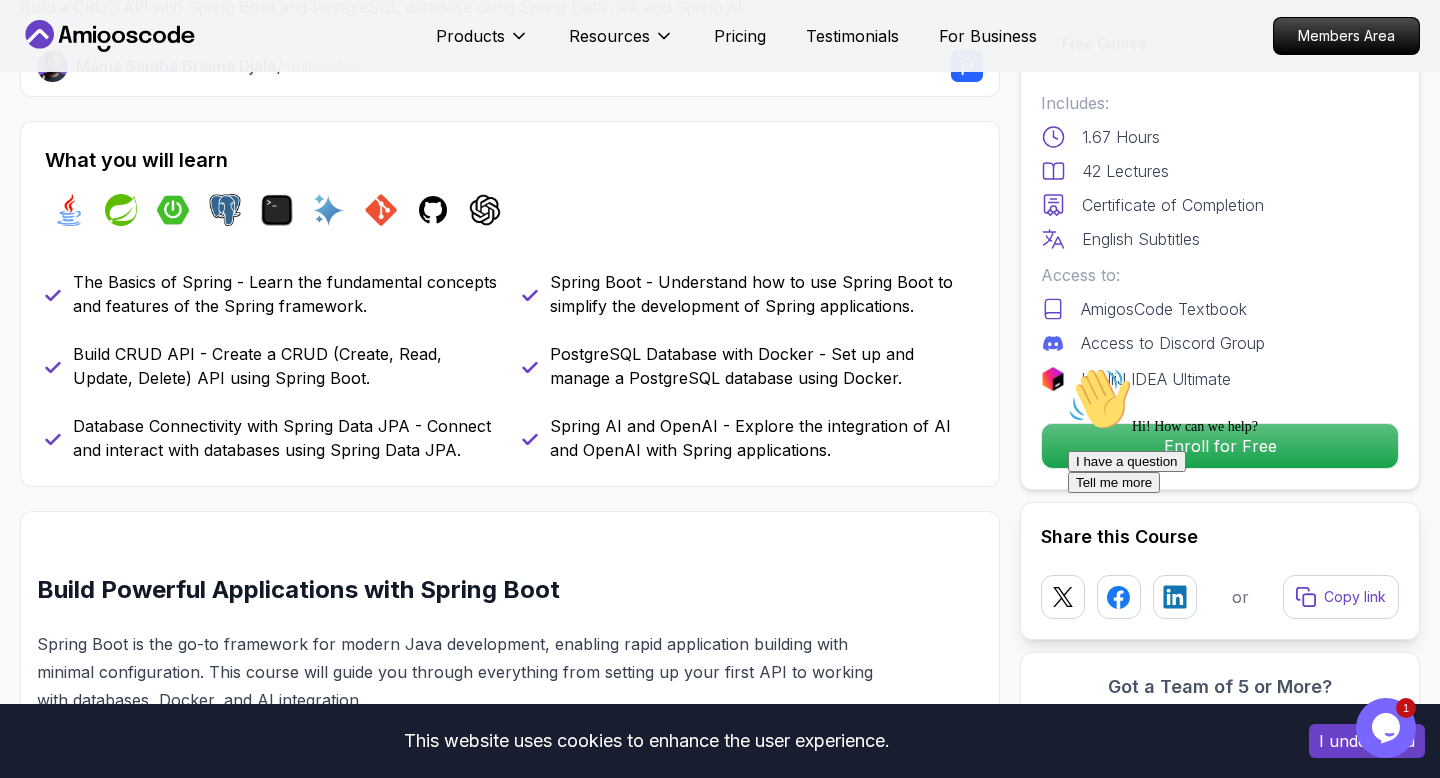 scroll, scrollTop: 0, scrollLeft: 0, axis: both 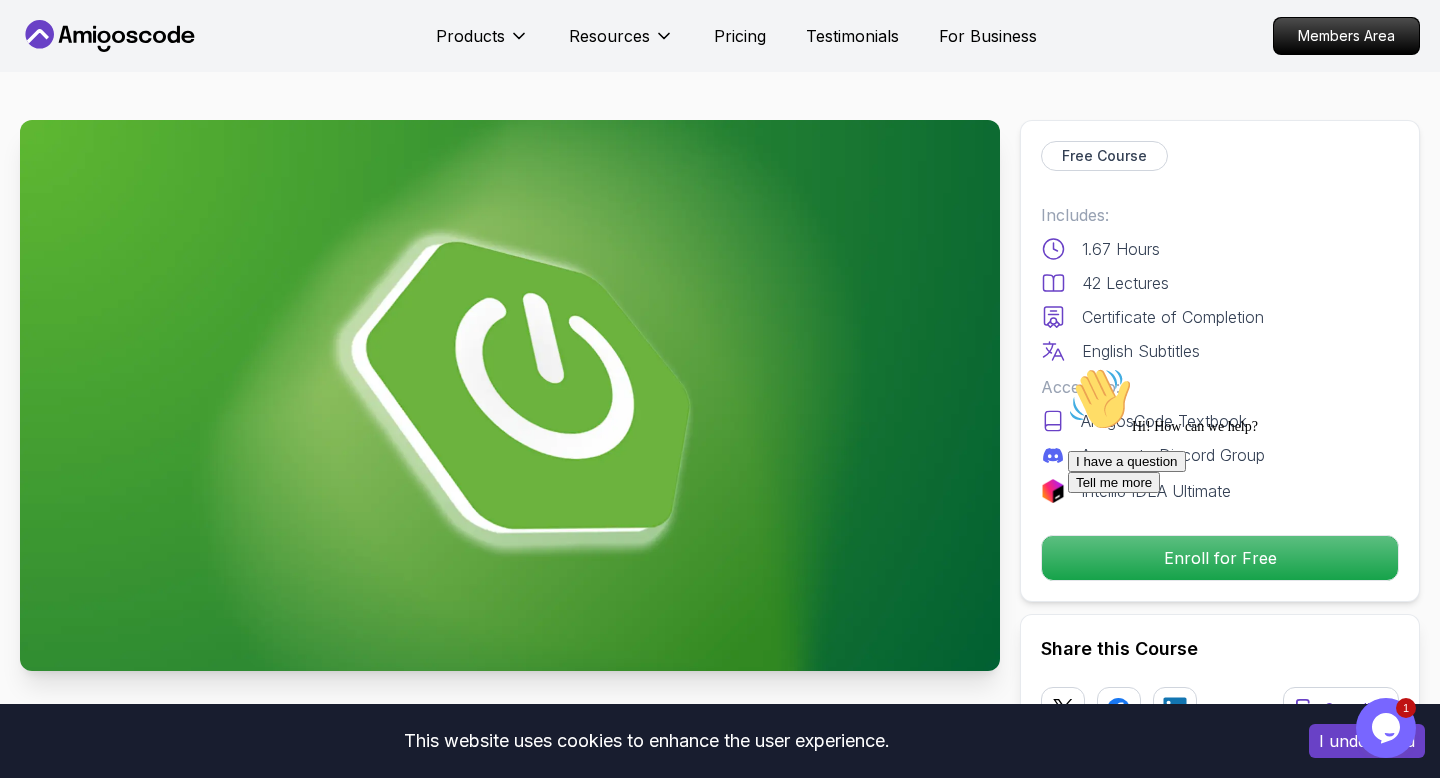 click 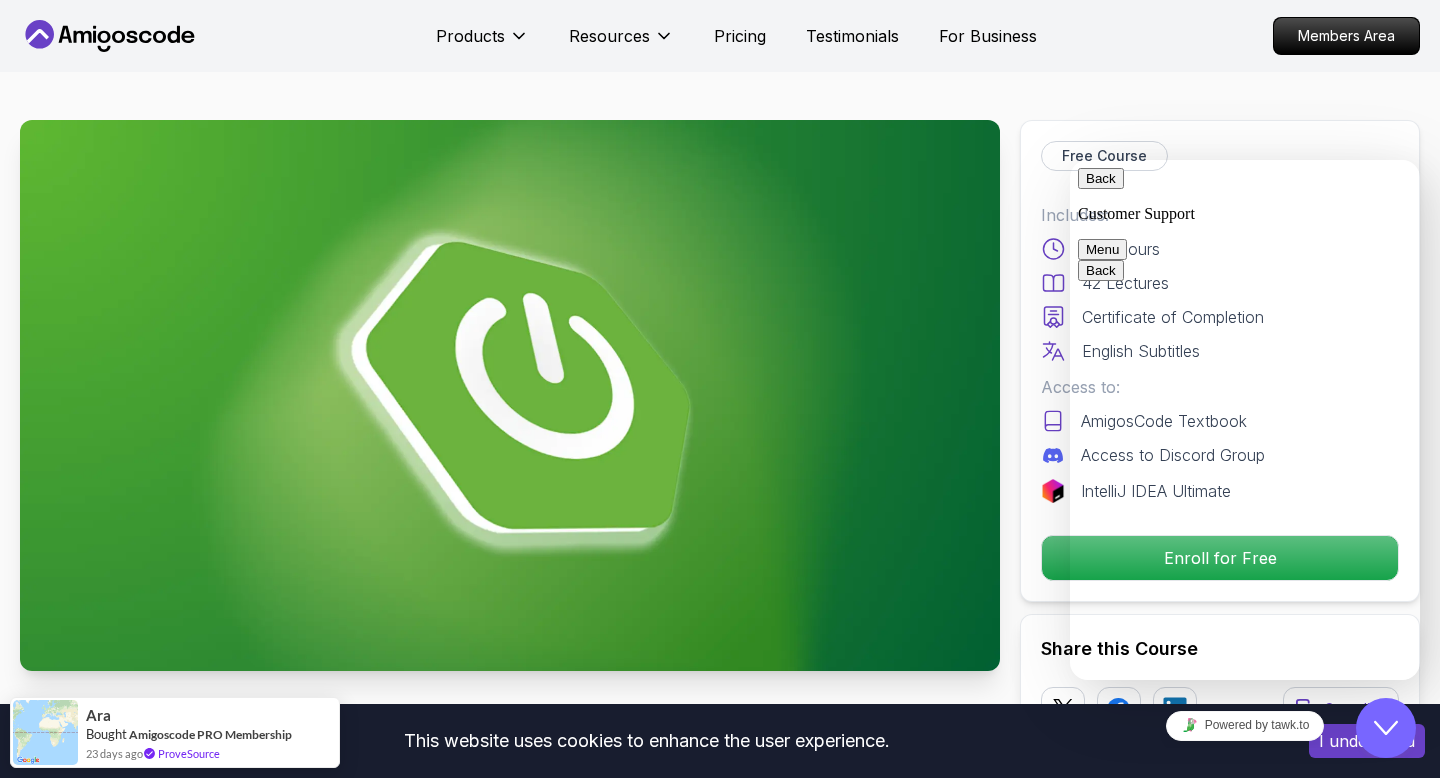 click on "Free Course Includes: 1.67 Hours 42 Lectures Certificate of Completion English Subtitles Access to: AmigosCode Textbook Access to Discord Group IntelliJ IDEA Ultimate Enroll for Free" at bounding box center [1220, 361] 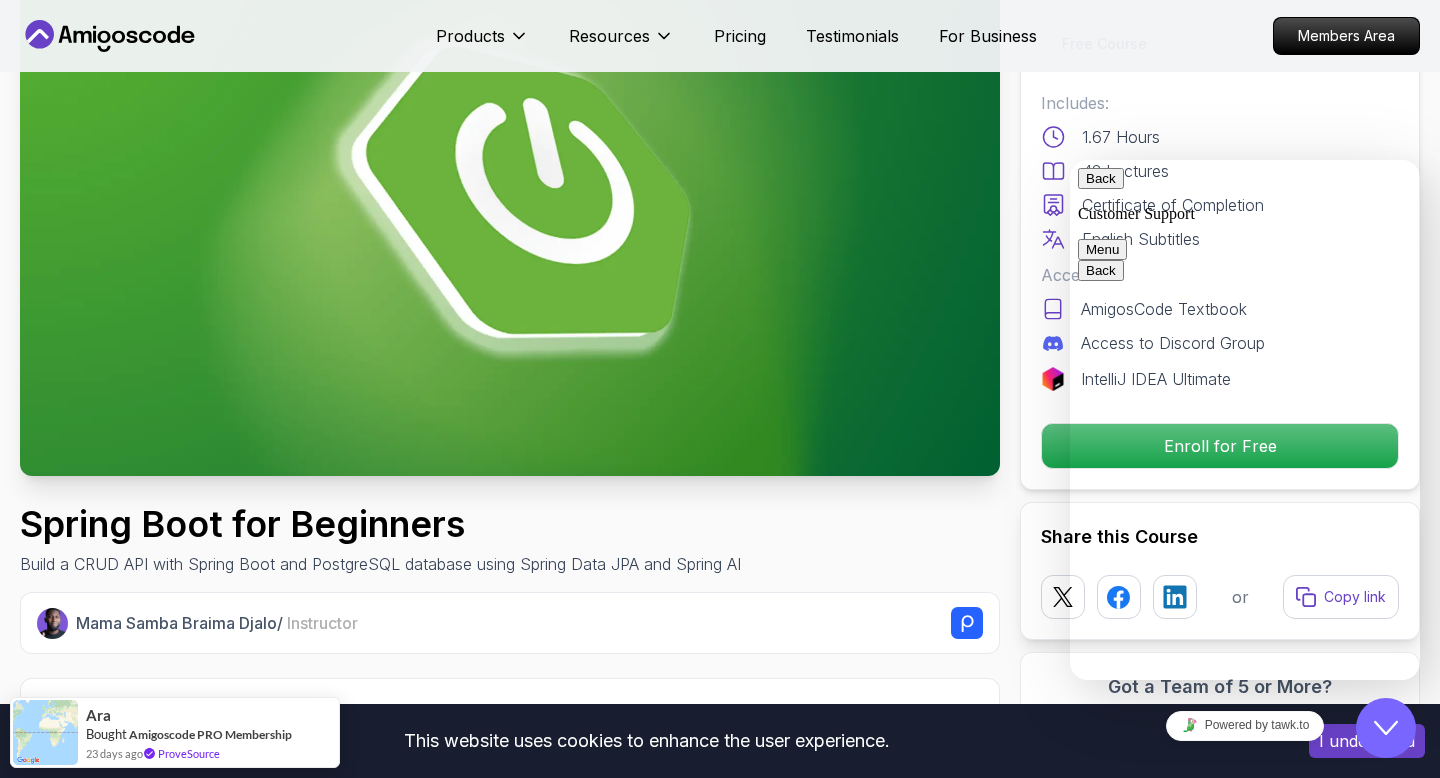 scroll, scrollTop: 211, scrollLeft: 0, axis: vertical 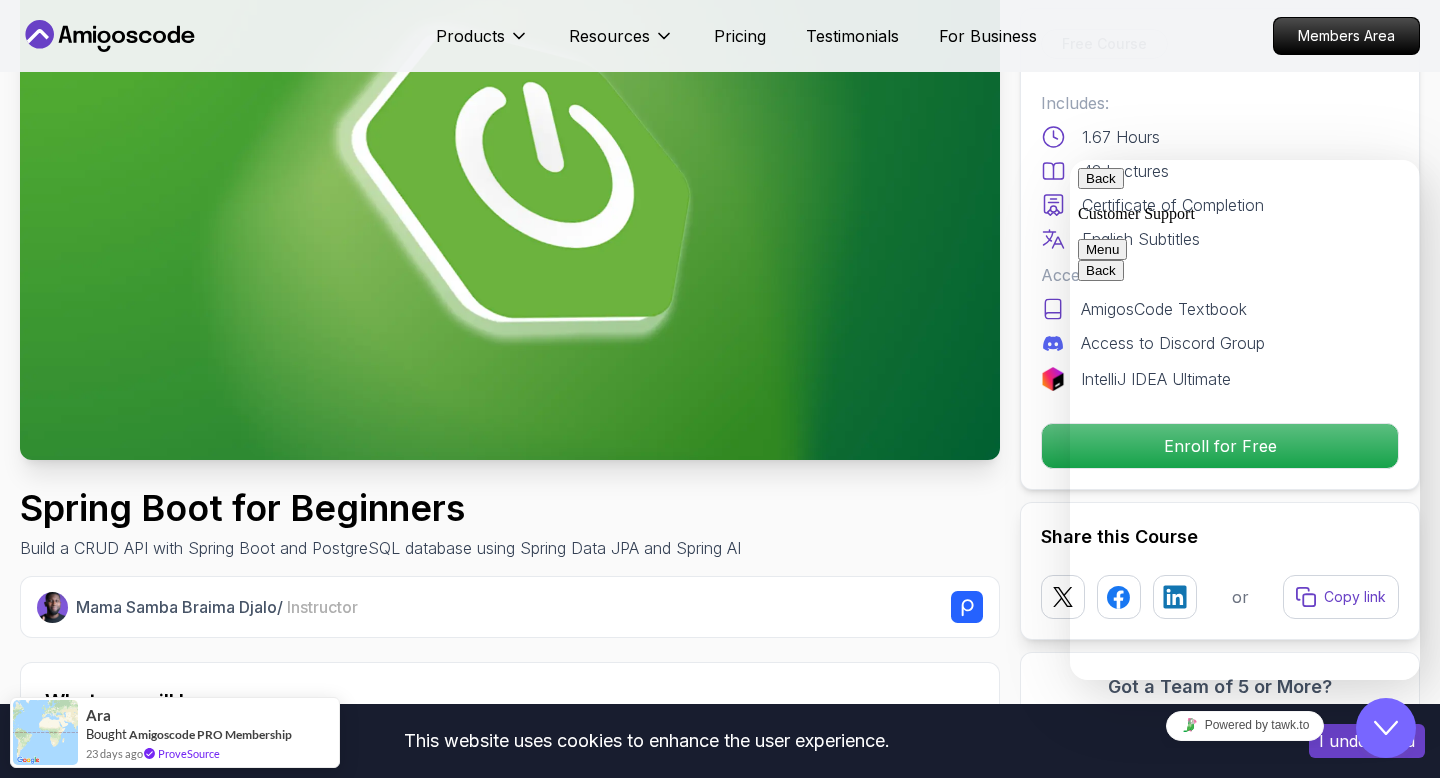 click on "Menu" at bounding box center (1102, 249) 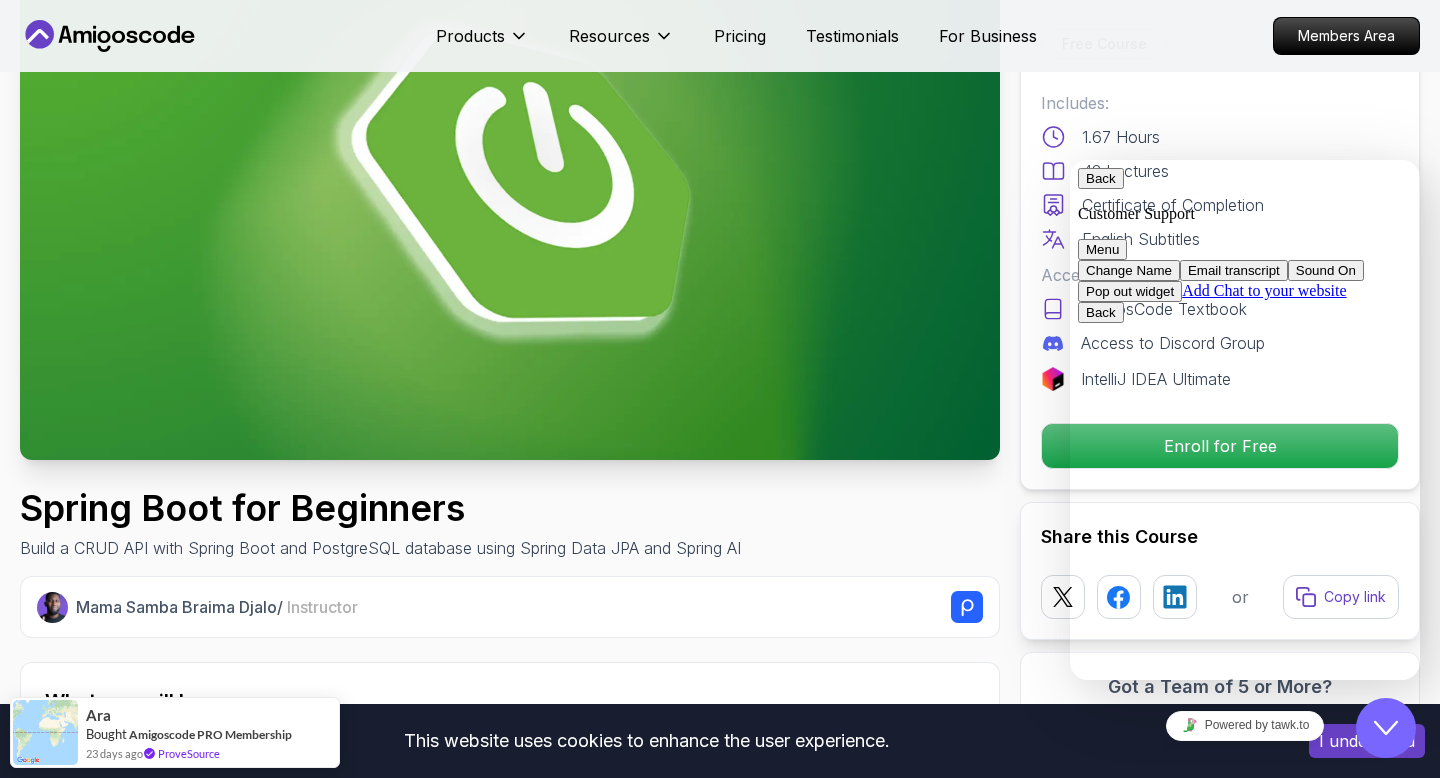 click on "Menu" at bounding box center [1102, 249] 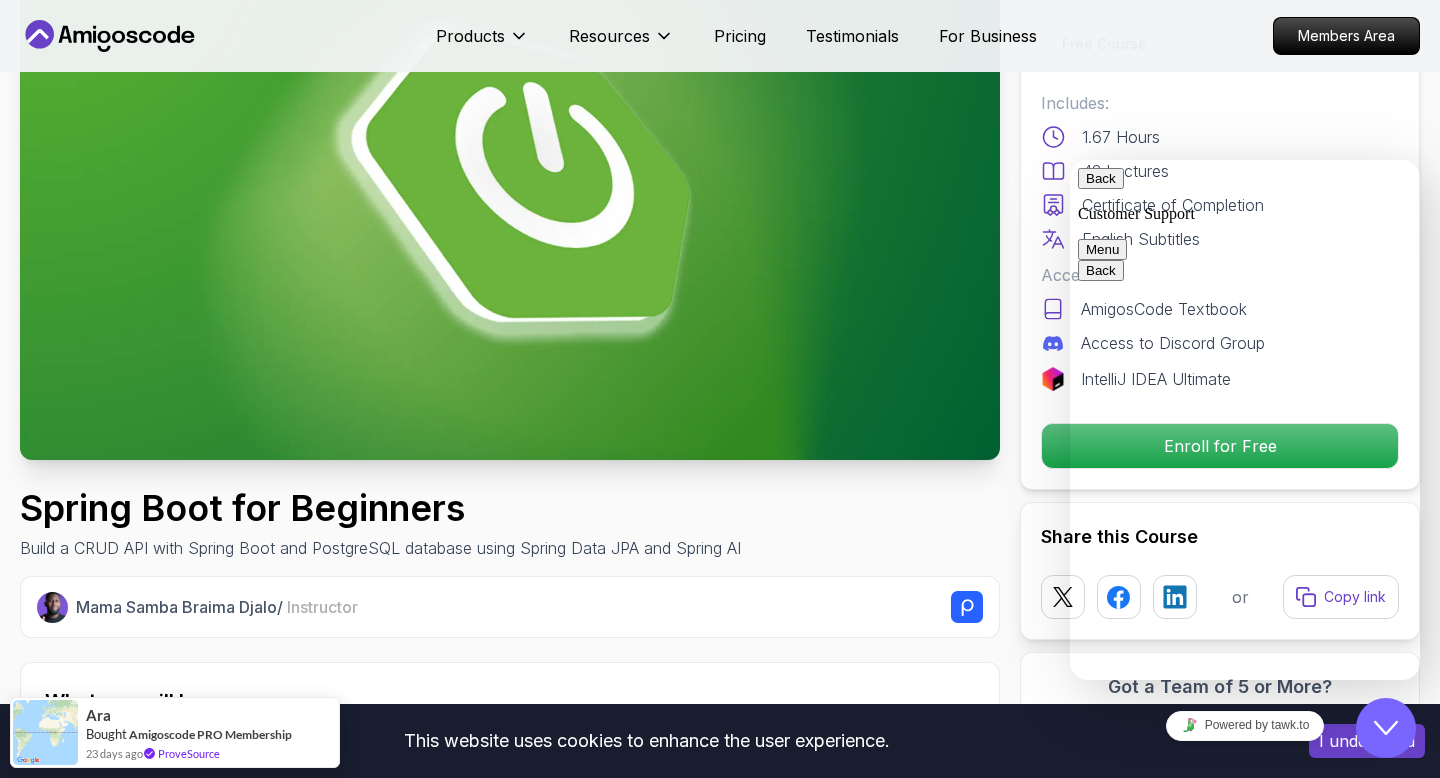 click on "1.67 Hours" at bounding box center [1220, 137] 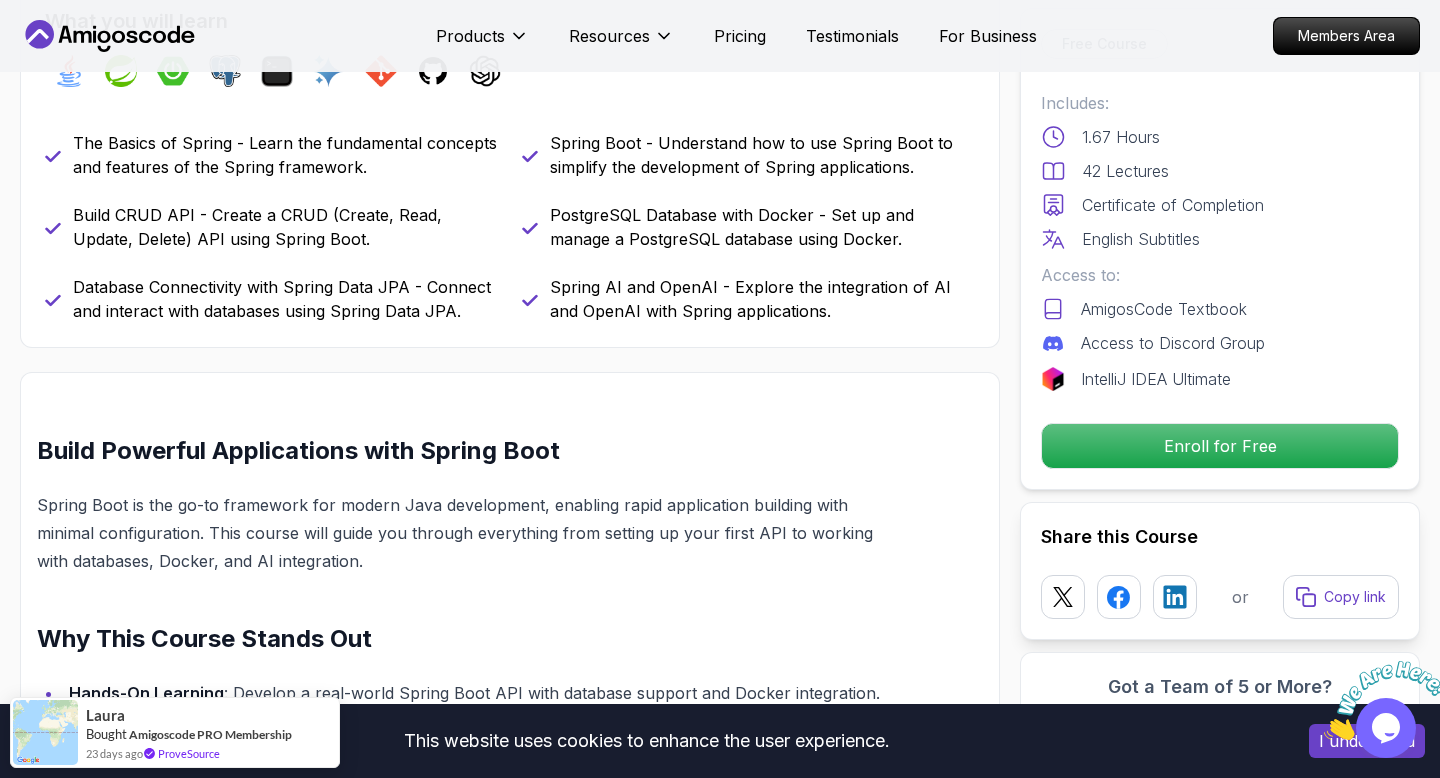 scroll, scrollTop: 892, scrollLeft: 0, axis: vertical 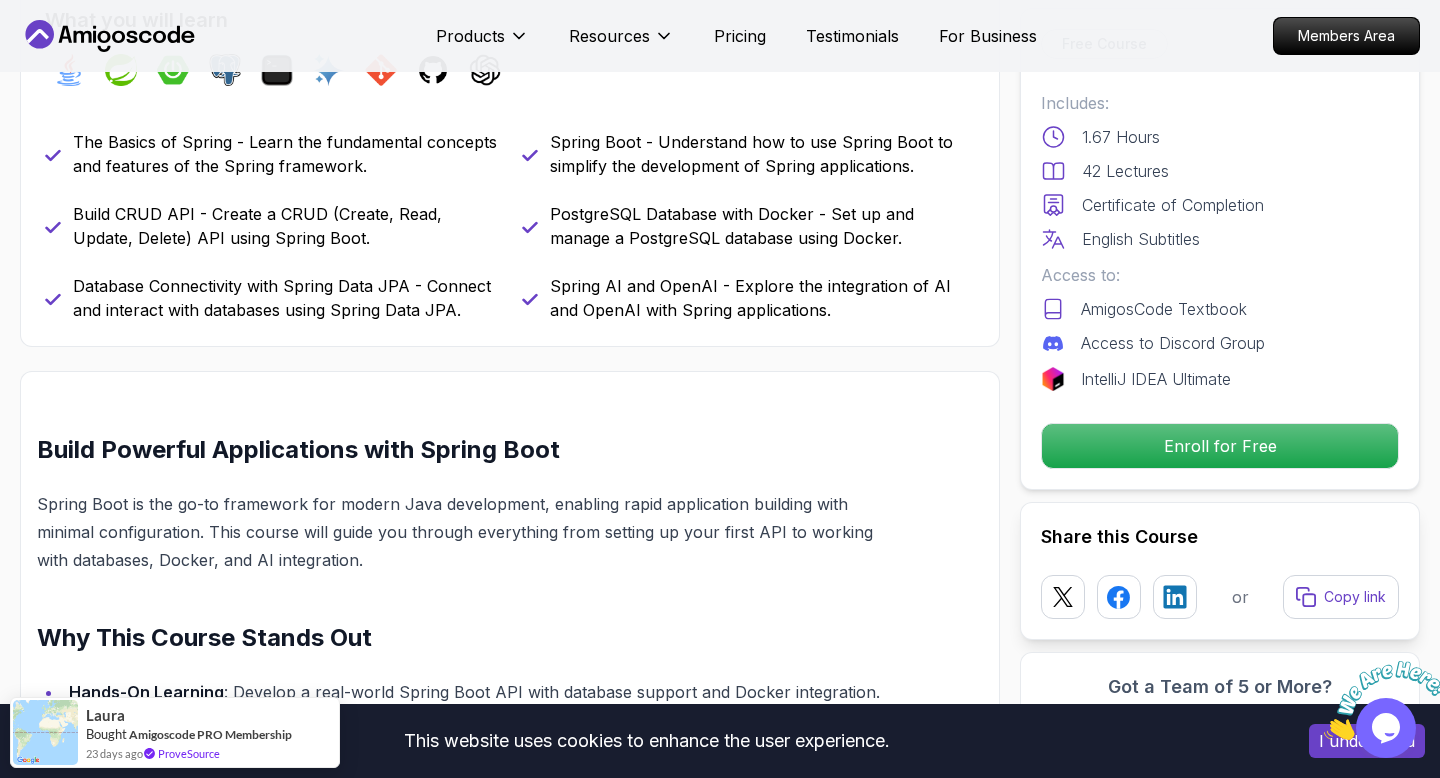 click at bounding box center [1324, 734] 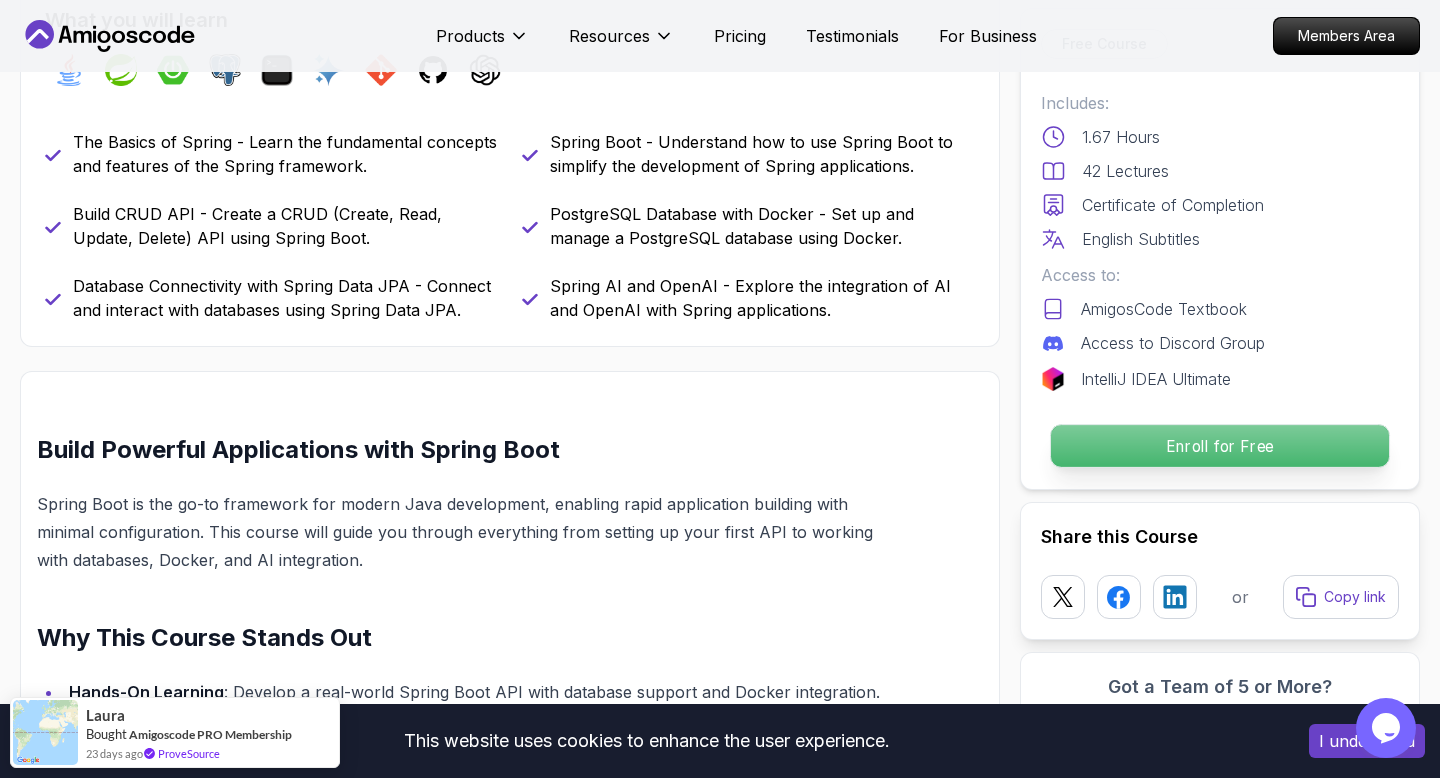 click on "Enroll for Free" at bounding box center [1220, 446] 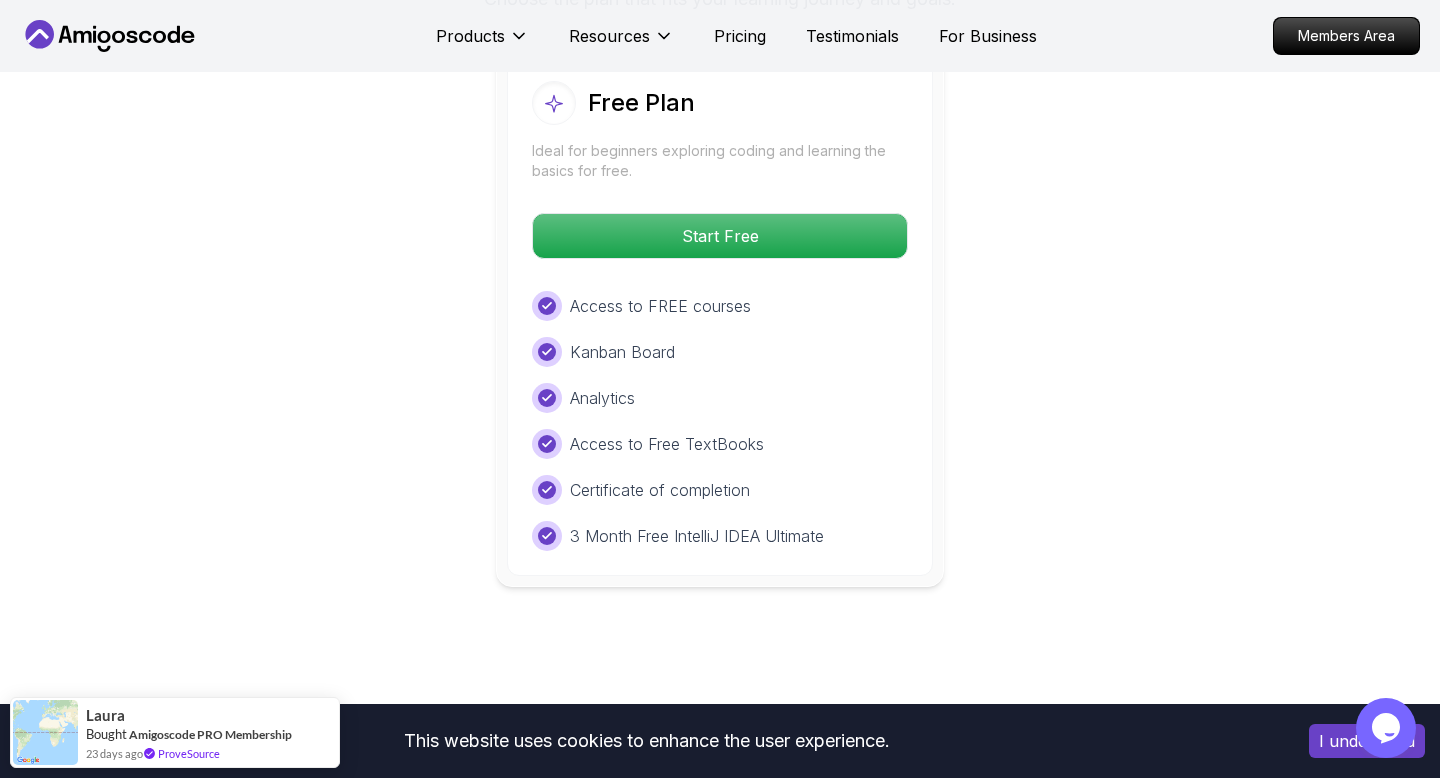 scroll, scrollTop: 4257, scrollLeft: 0, axis: vertical 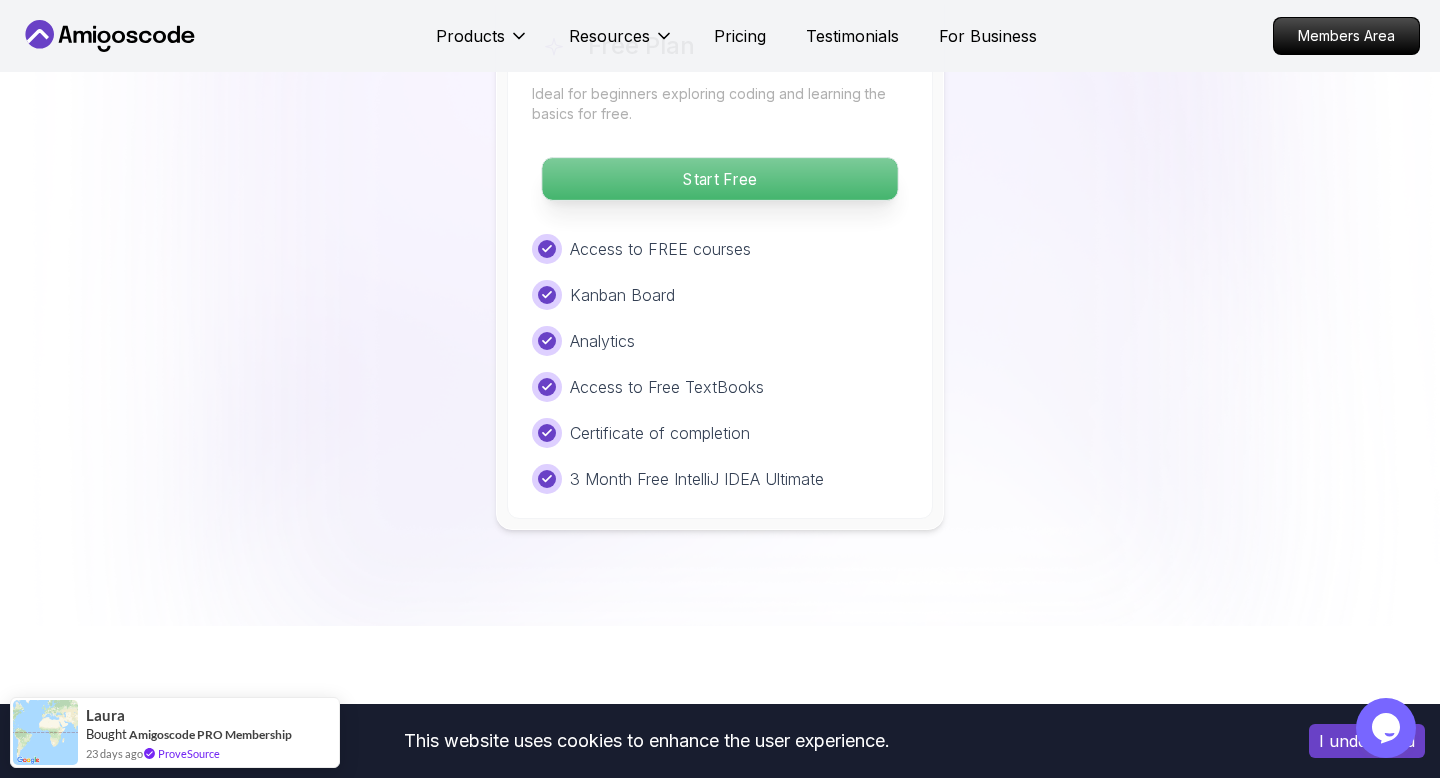 click on "Start Free" at bounding box center [719, 179] 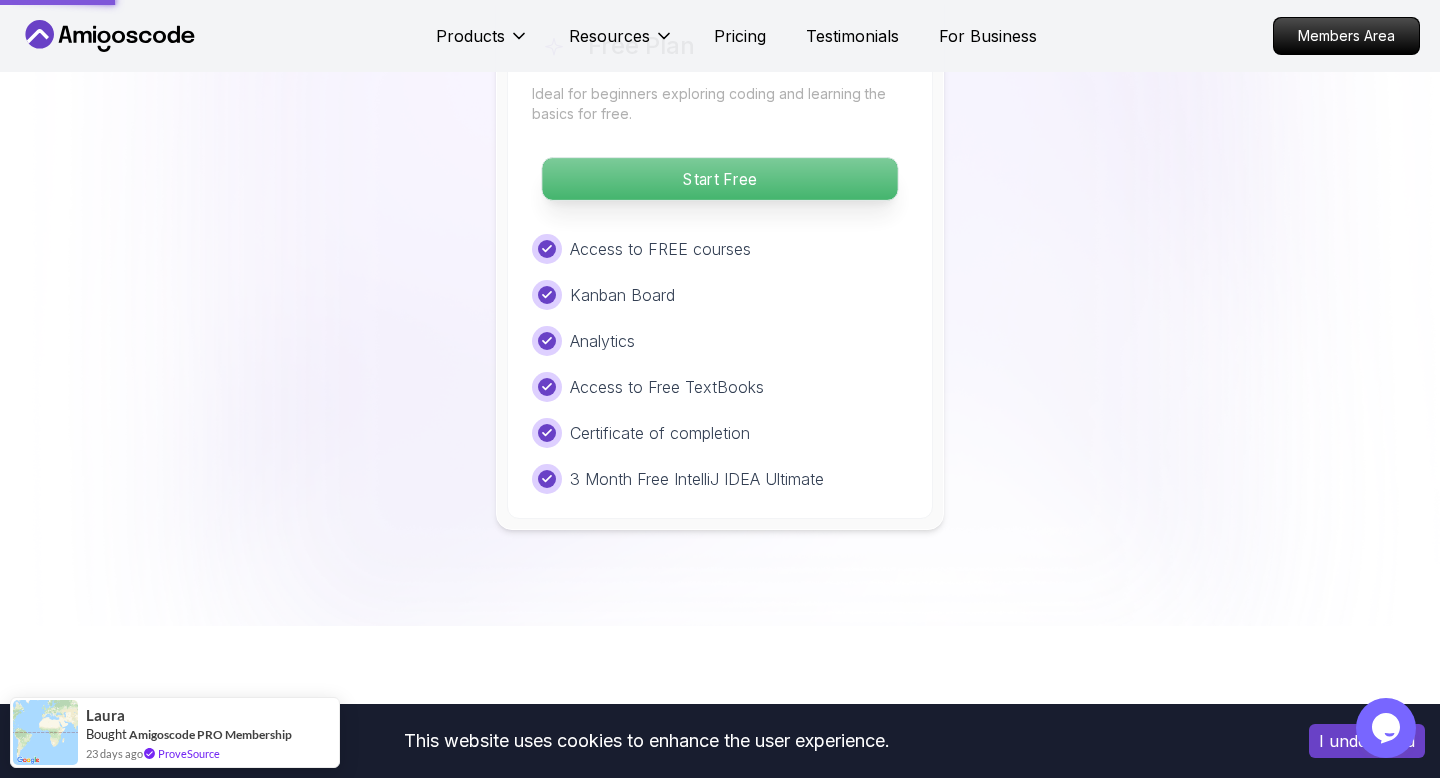 scroll, scrollTop: 0, scrollLeft: 0, axis: both 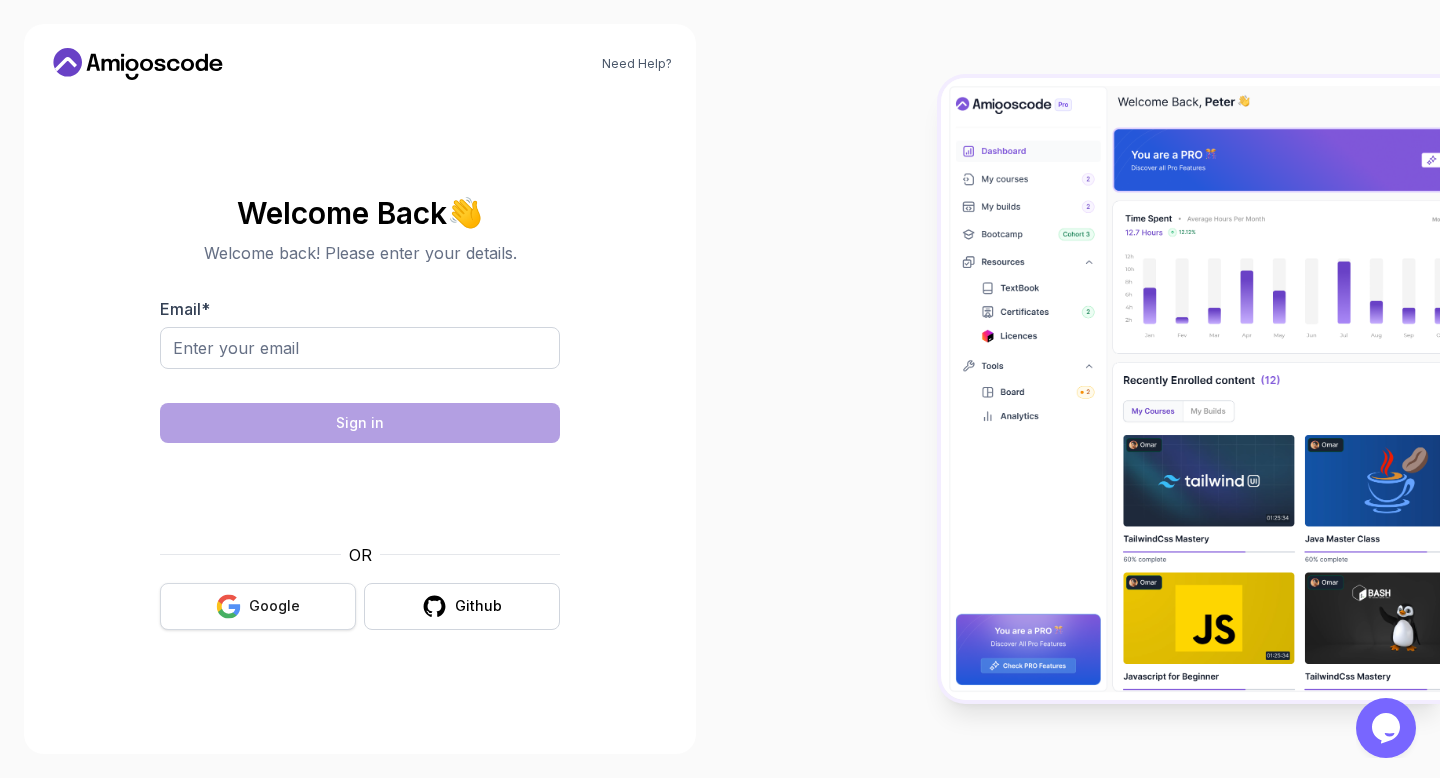click on "Google" at bounding box center (274, 606) 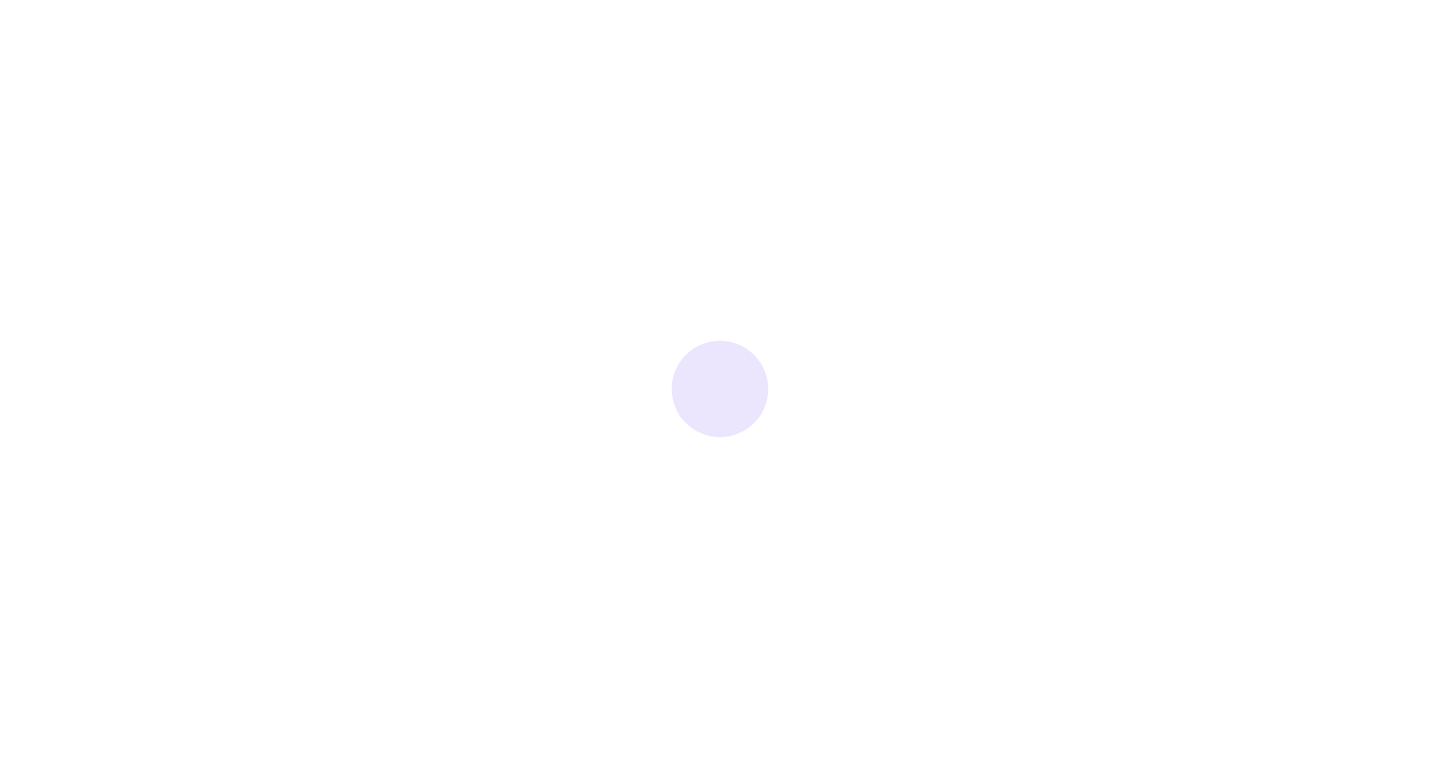 scroll, scrollTop: 0, scrollLeft: 0, axis: both 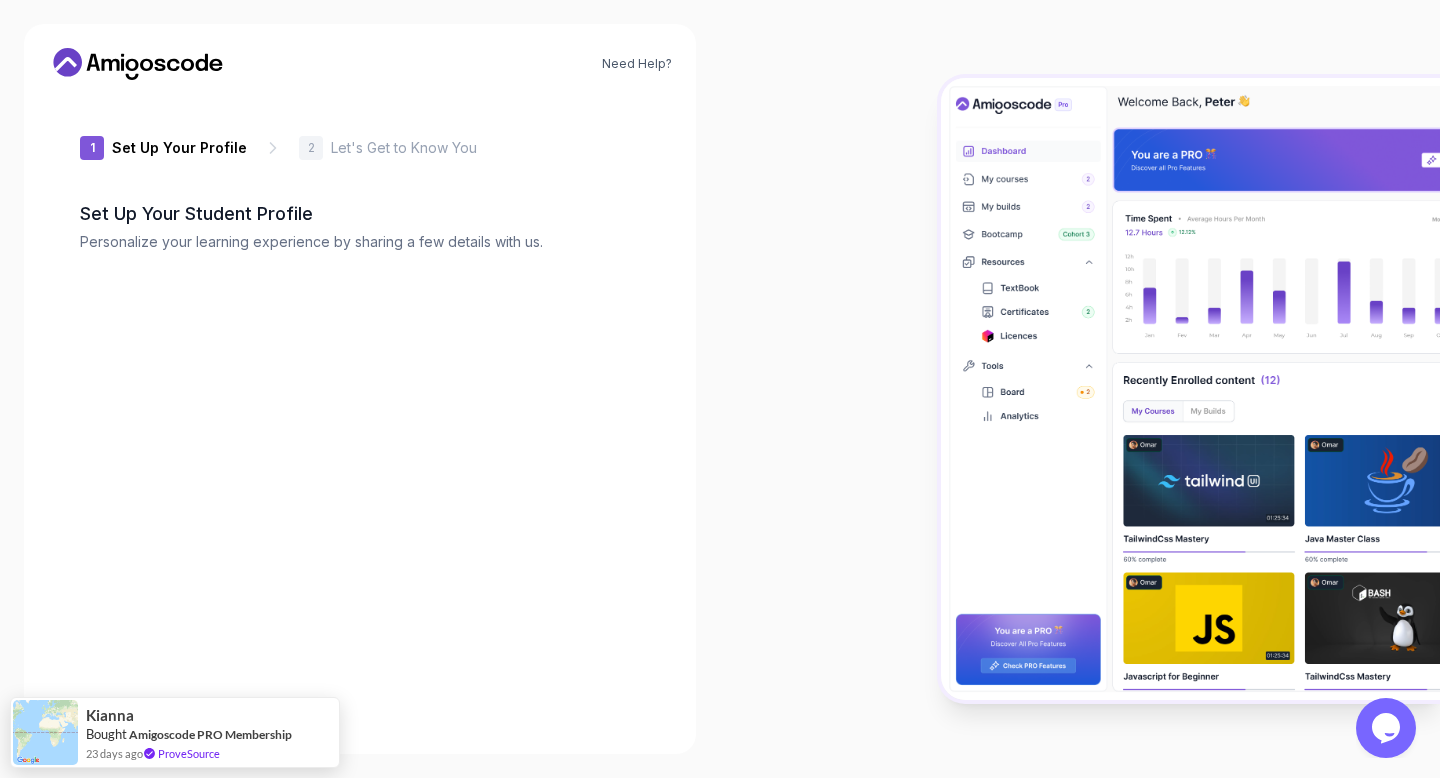type on "[USERNAME]" 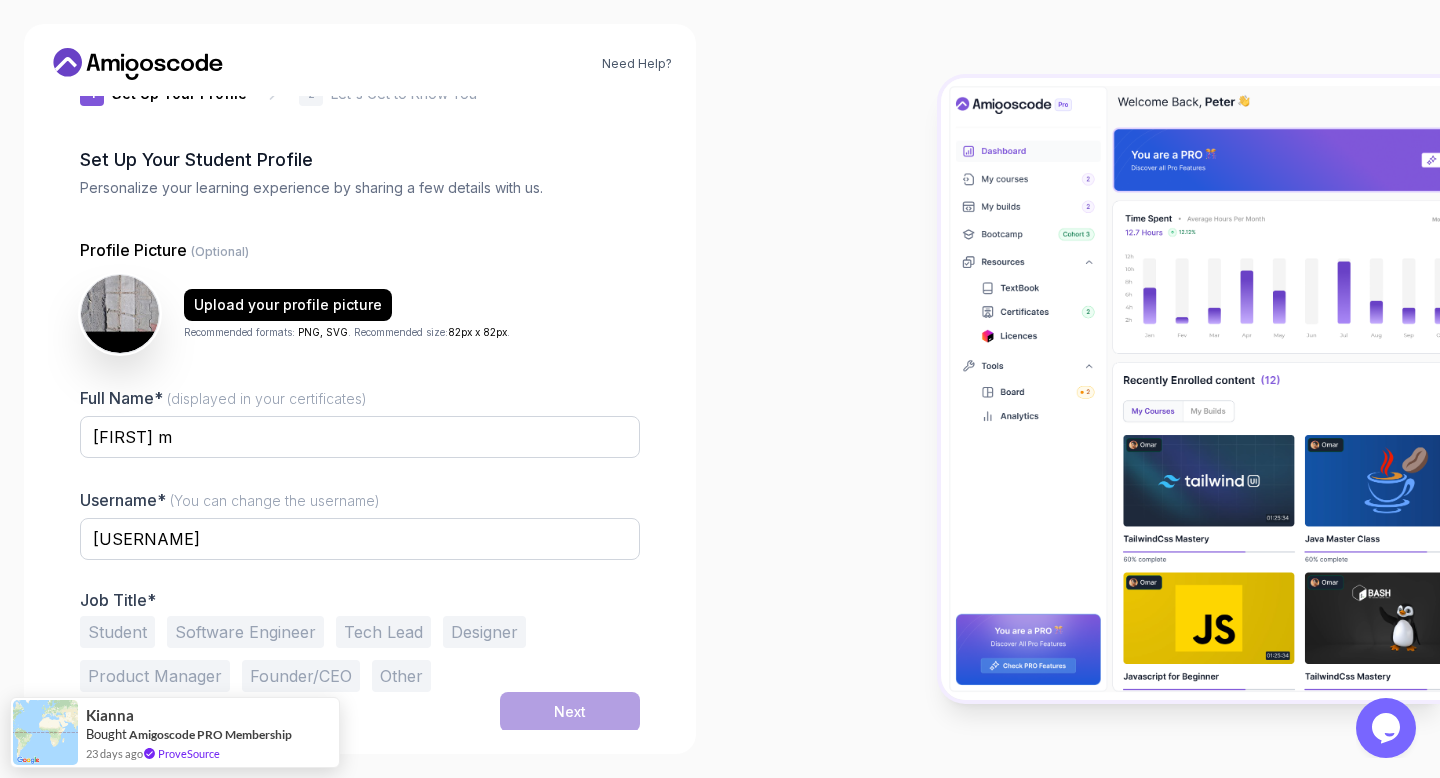 scroll, scrollTop: 56, scrollLeft: 0, axis: vertical 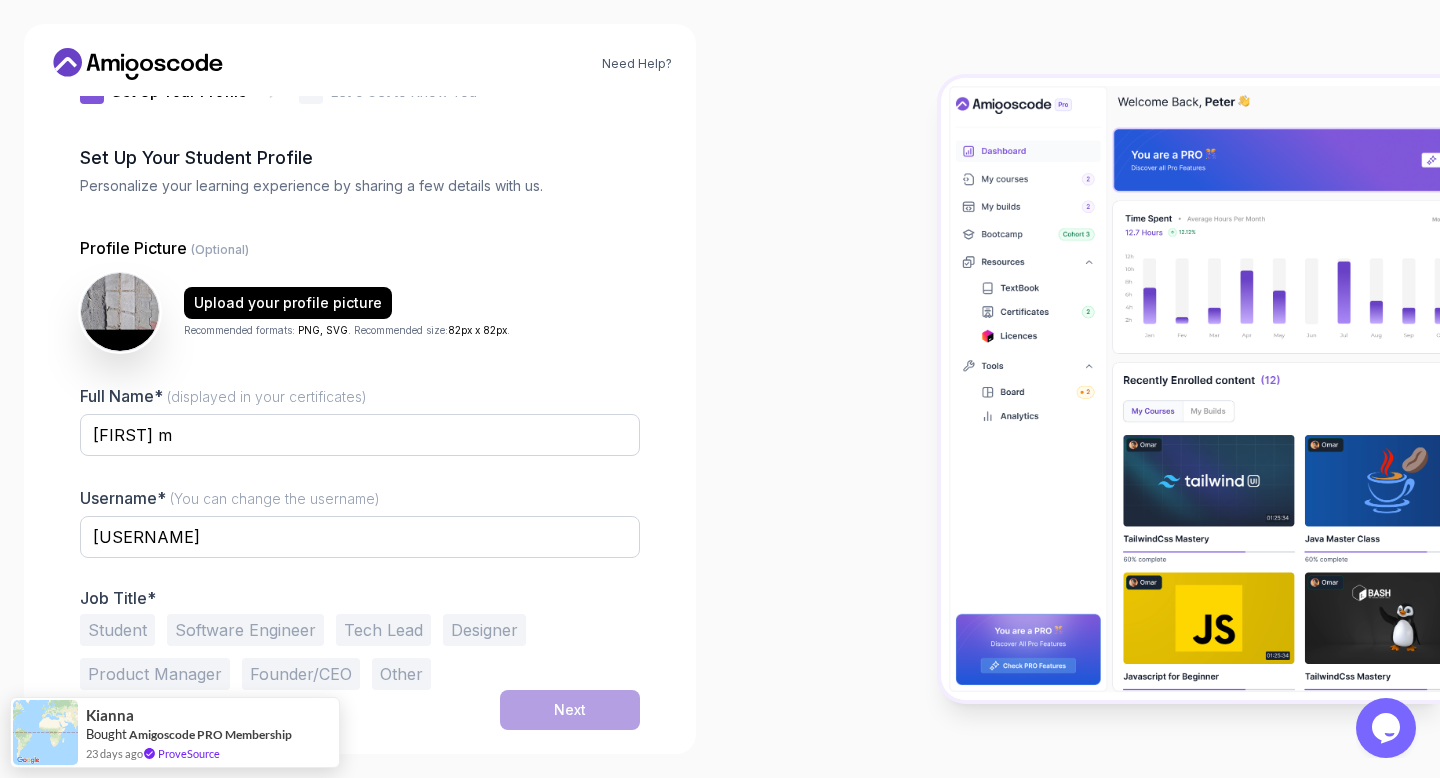 click on "Student" at bounding box center (117, 630) 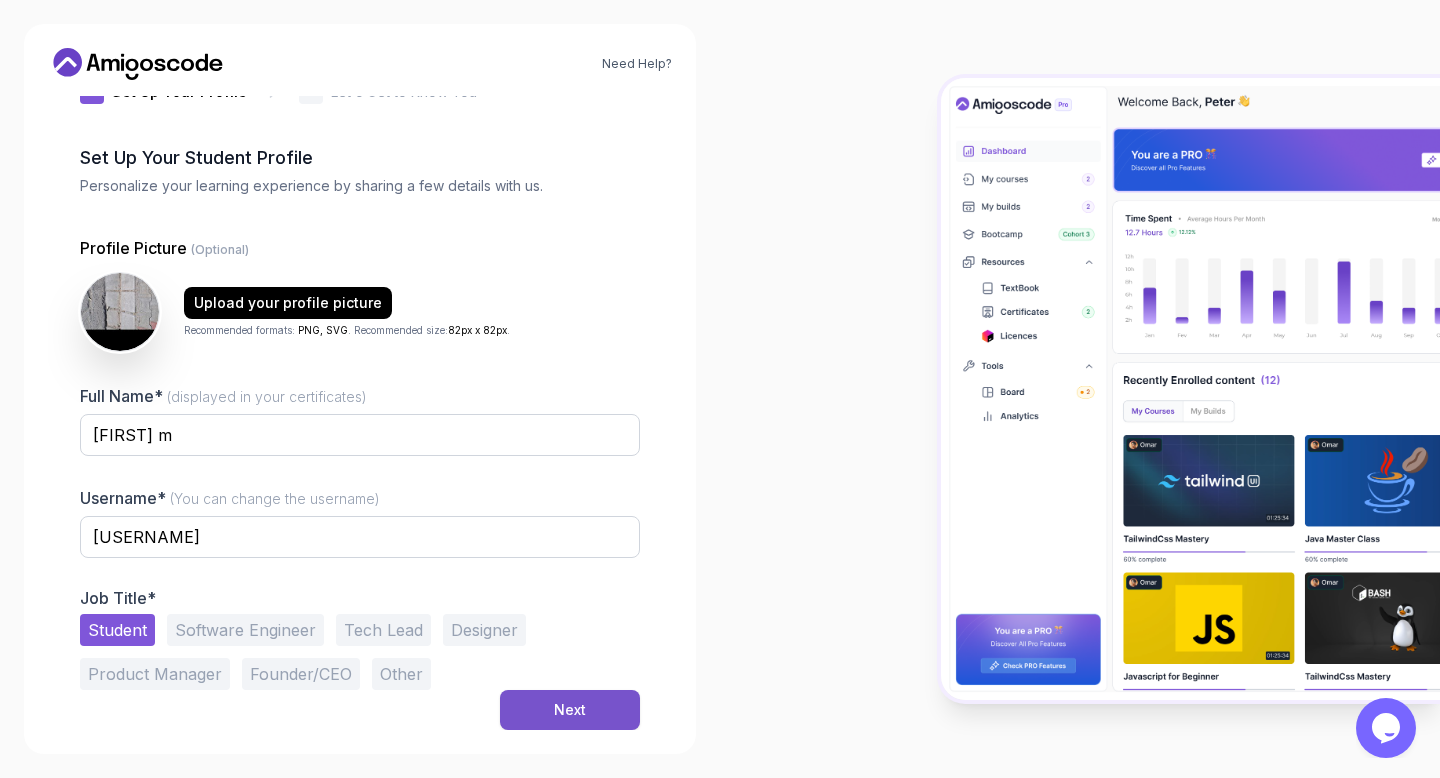 click on "Next" at bounding box center [570, 710] 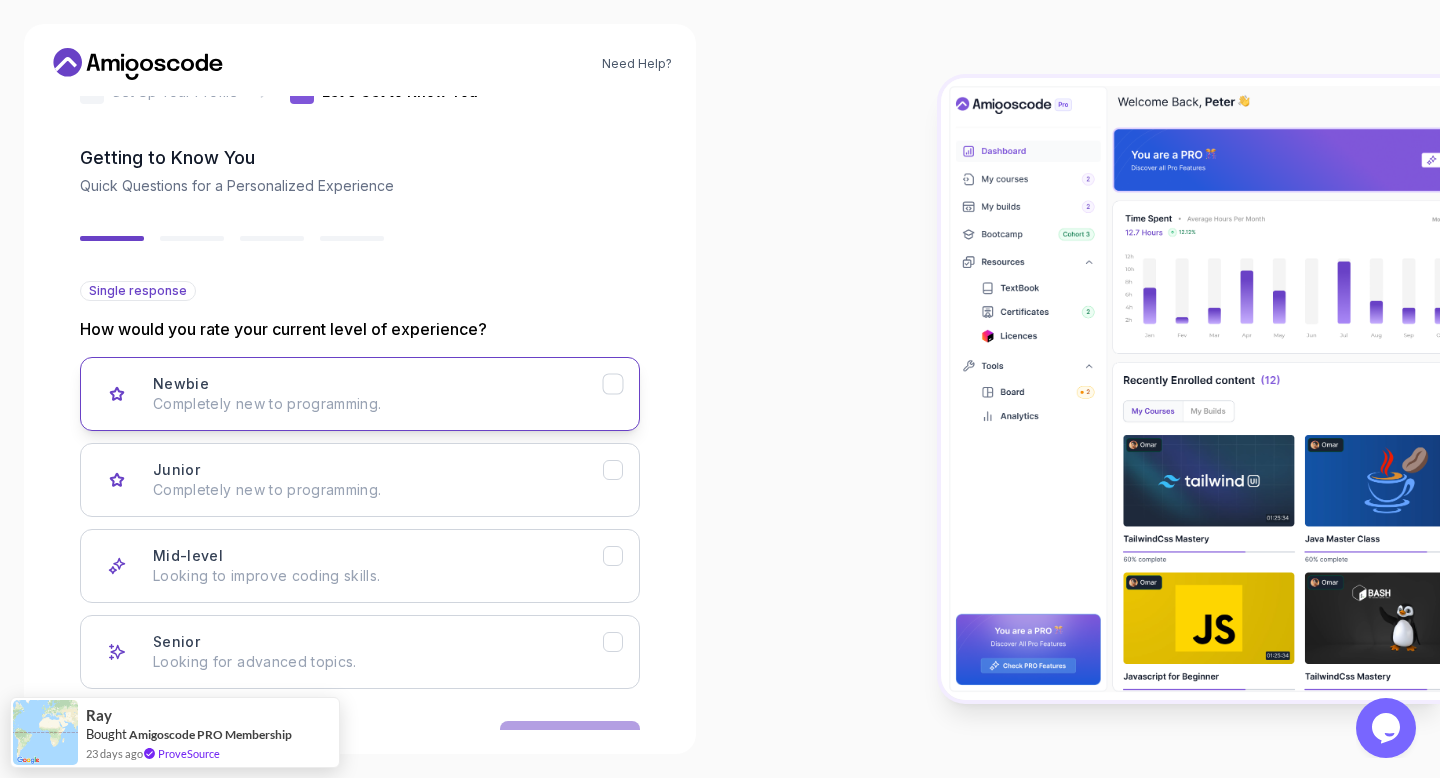 click on "Newbie Completely new to programming." at bounding box center (378, 394) 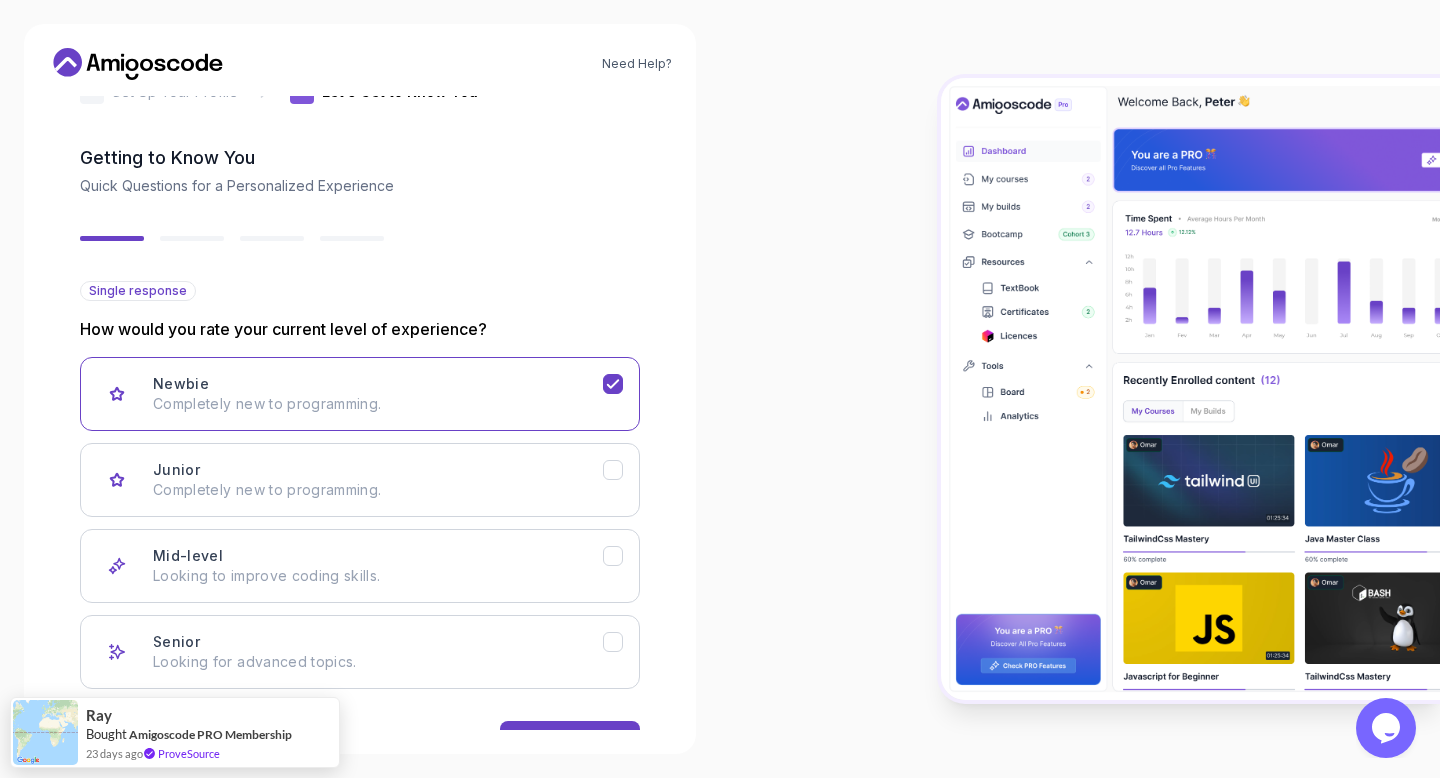 scroll, scrollTop: 119, scrollLeft: 0, axis: vertical 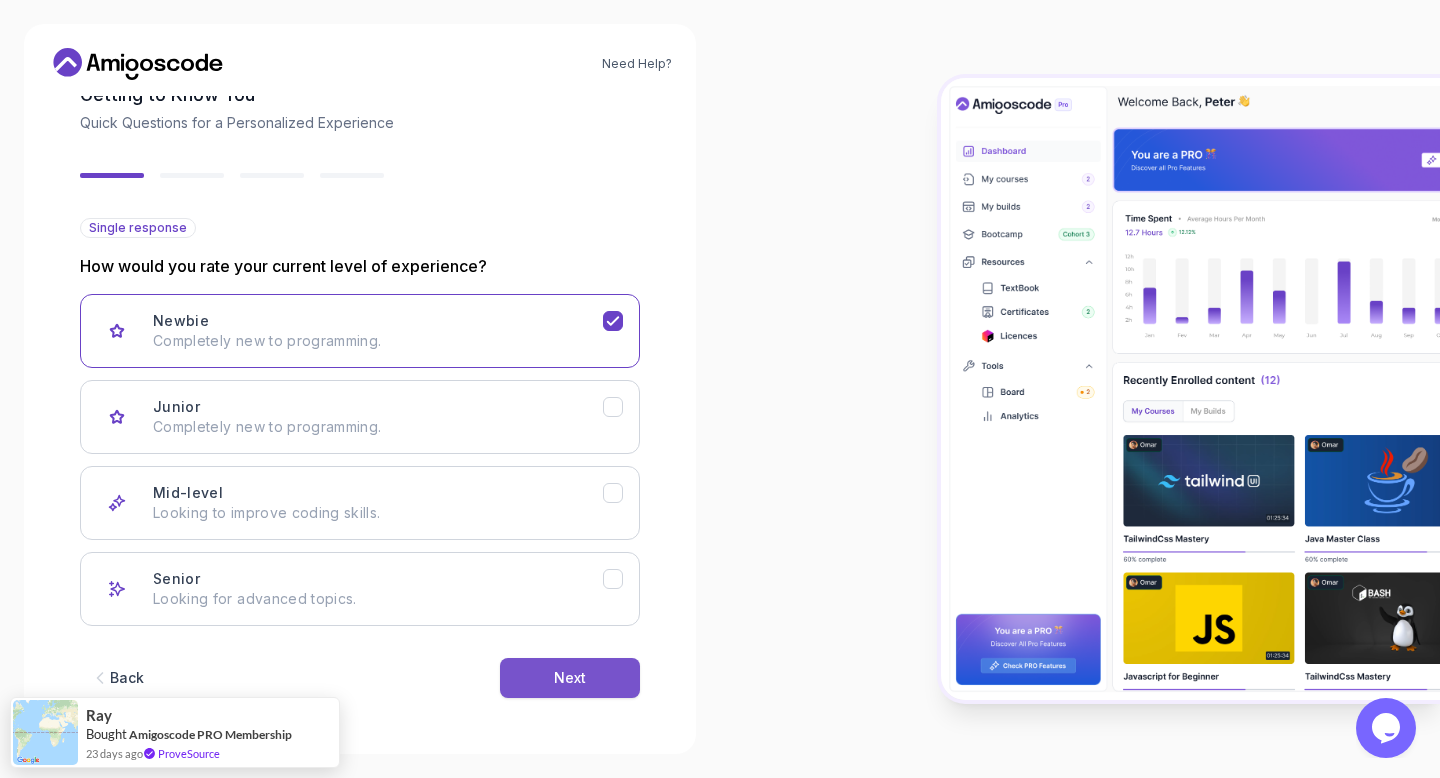 click on "Next" at bounding box center [570, 678] 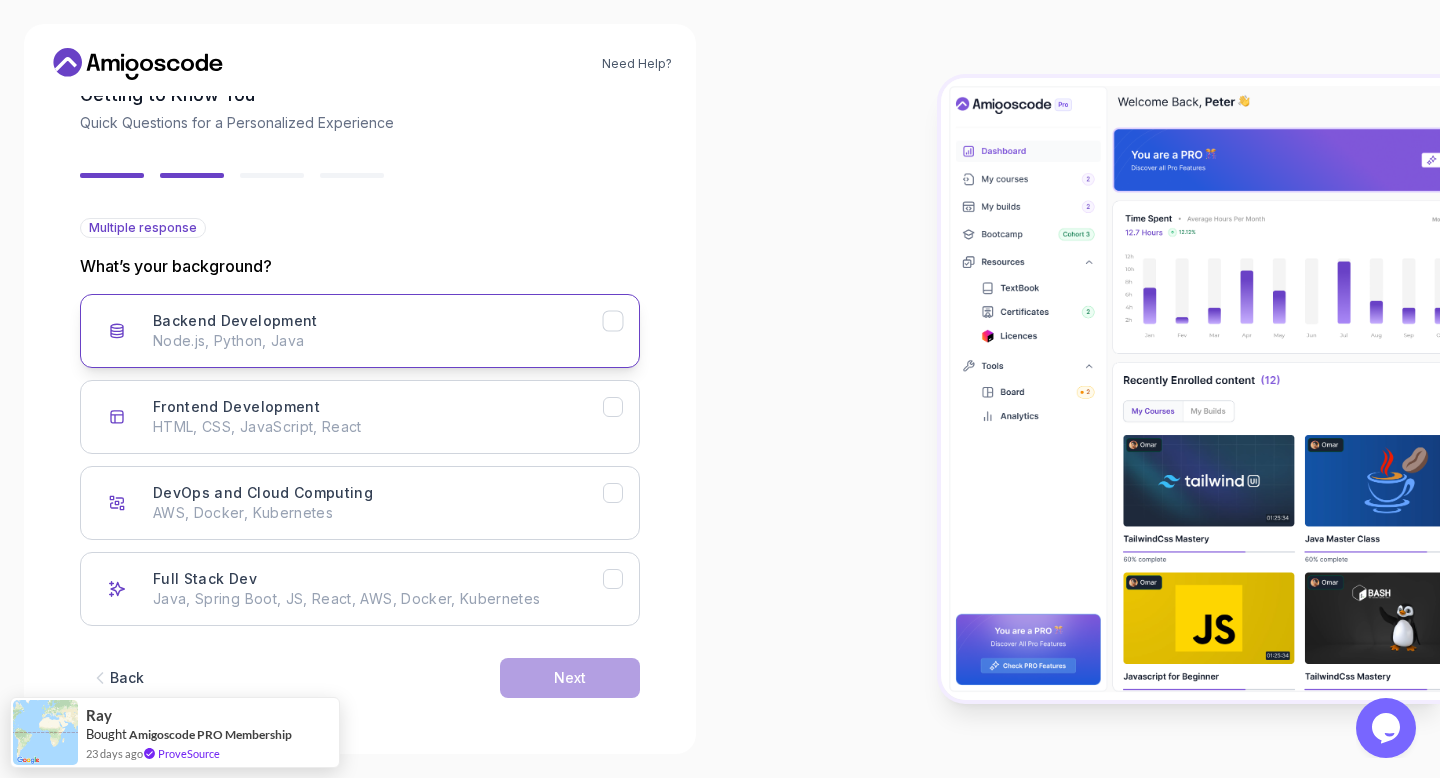 click on "Node.js, Python, Java" at bounding box center [378, 341] 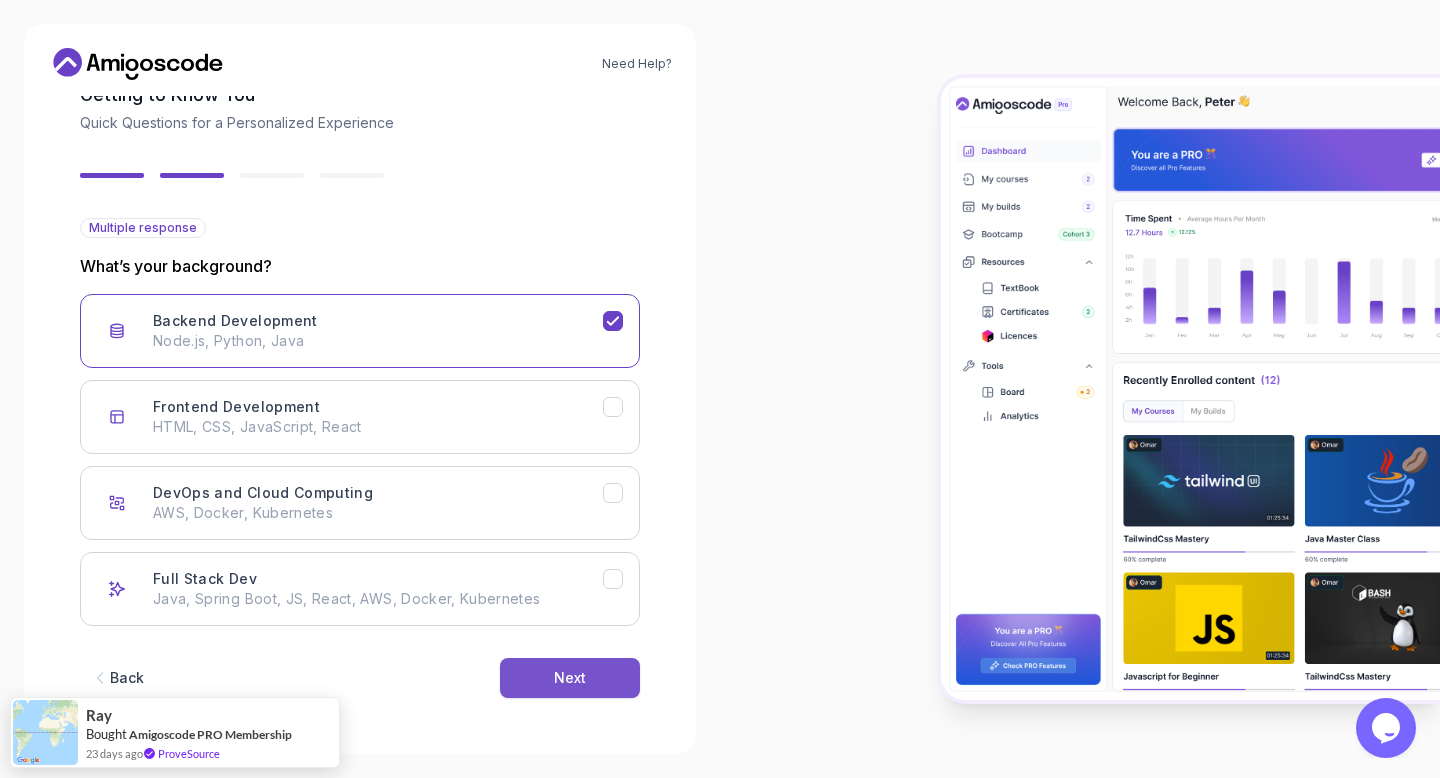 click on "Next" at bounding box center [570, 678] 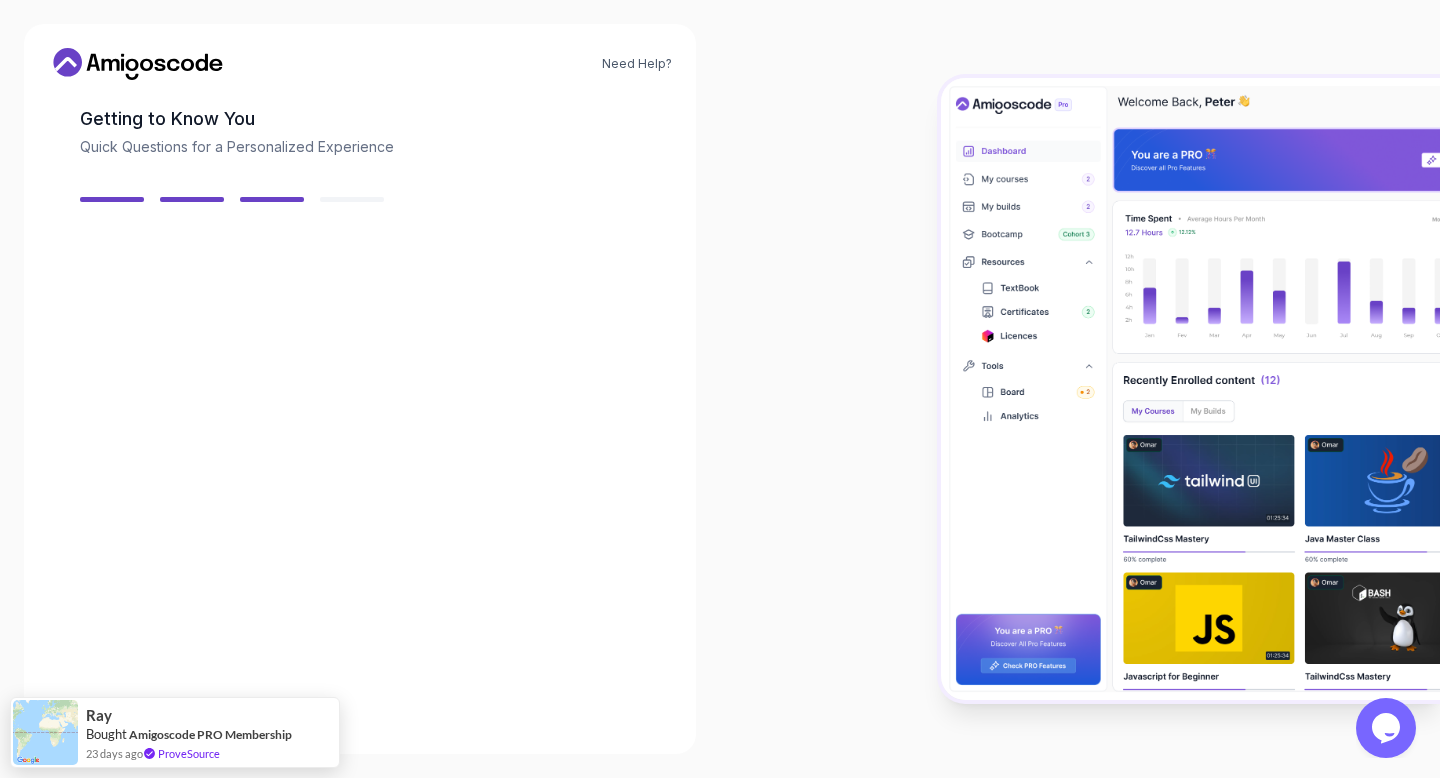 scroll, scrollTop: 95, scrollLeft: 0, axis: vertical 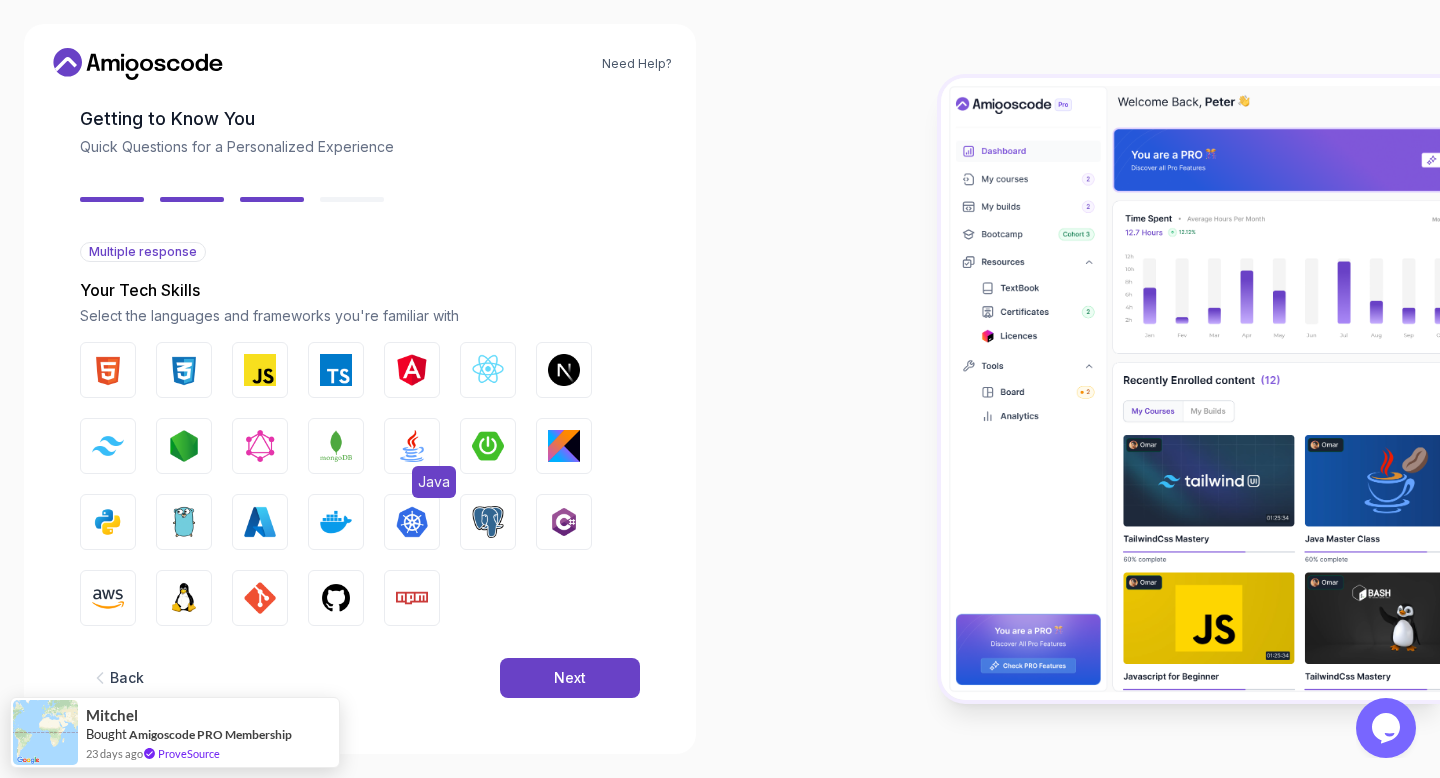 click at bounding box center [412, 446] 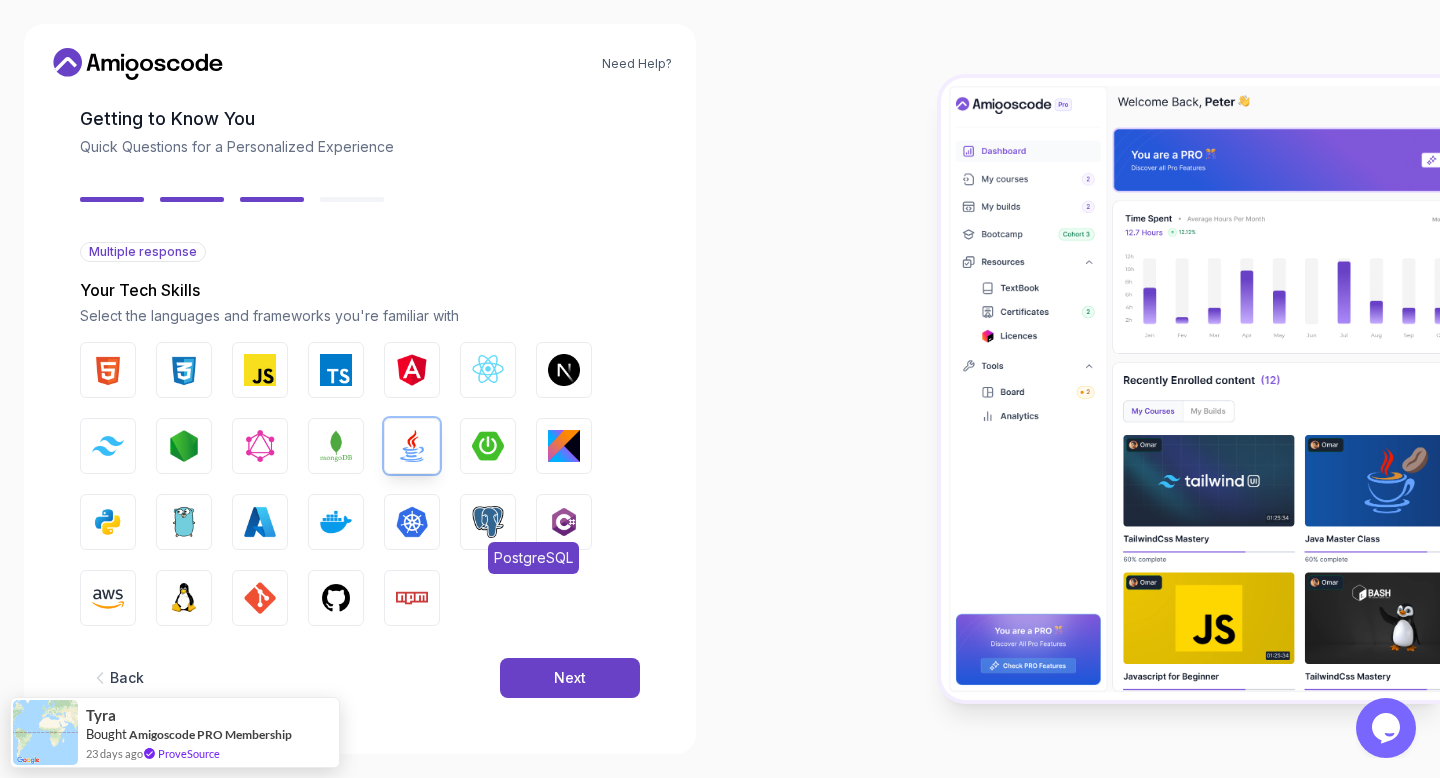 click at bounding box center [488, 522] 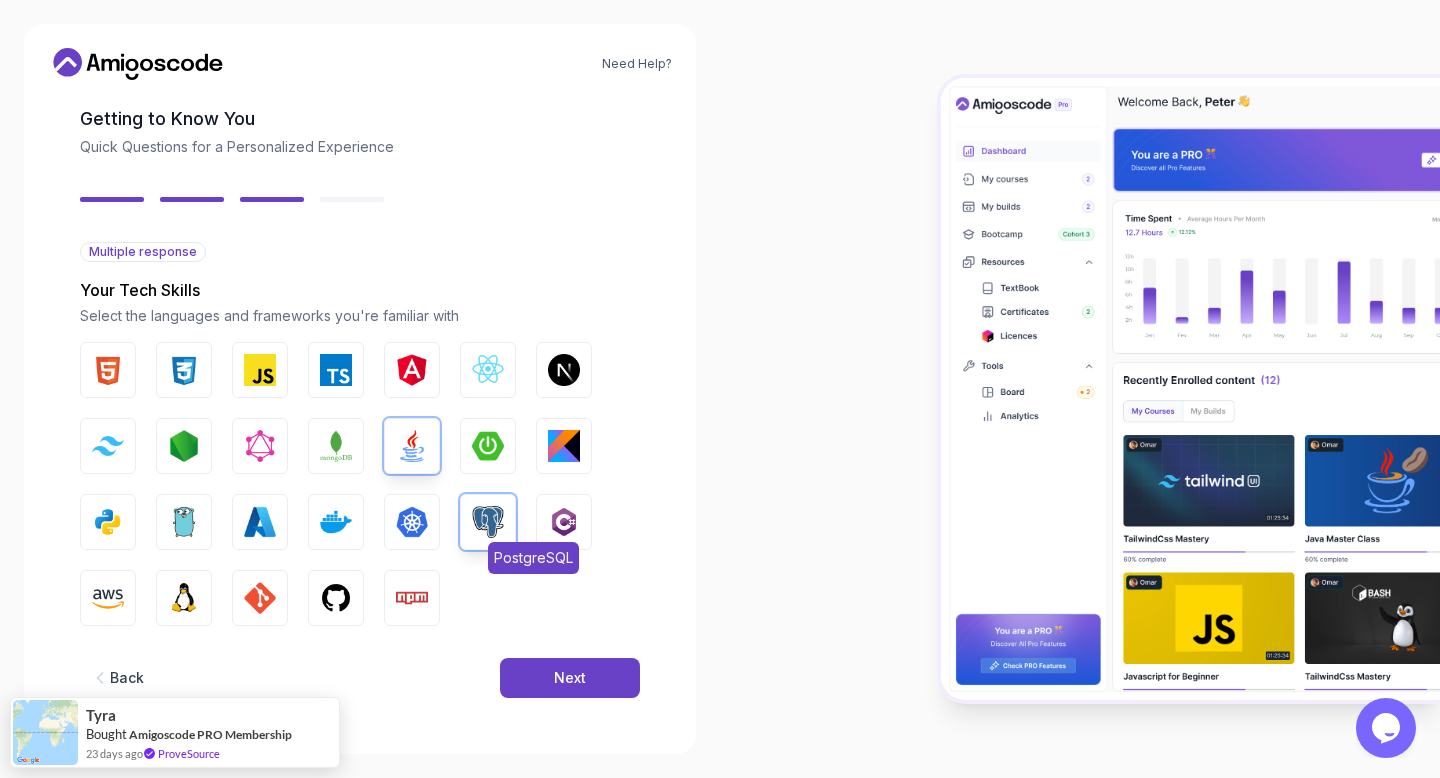click at bounding box center (488, 522) 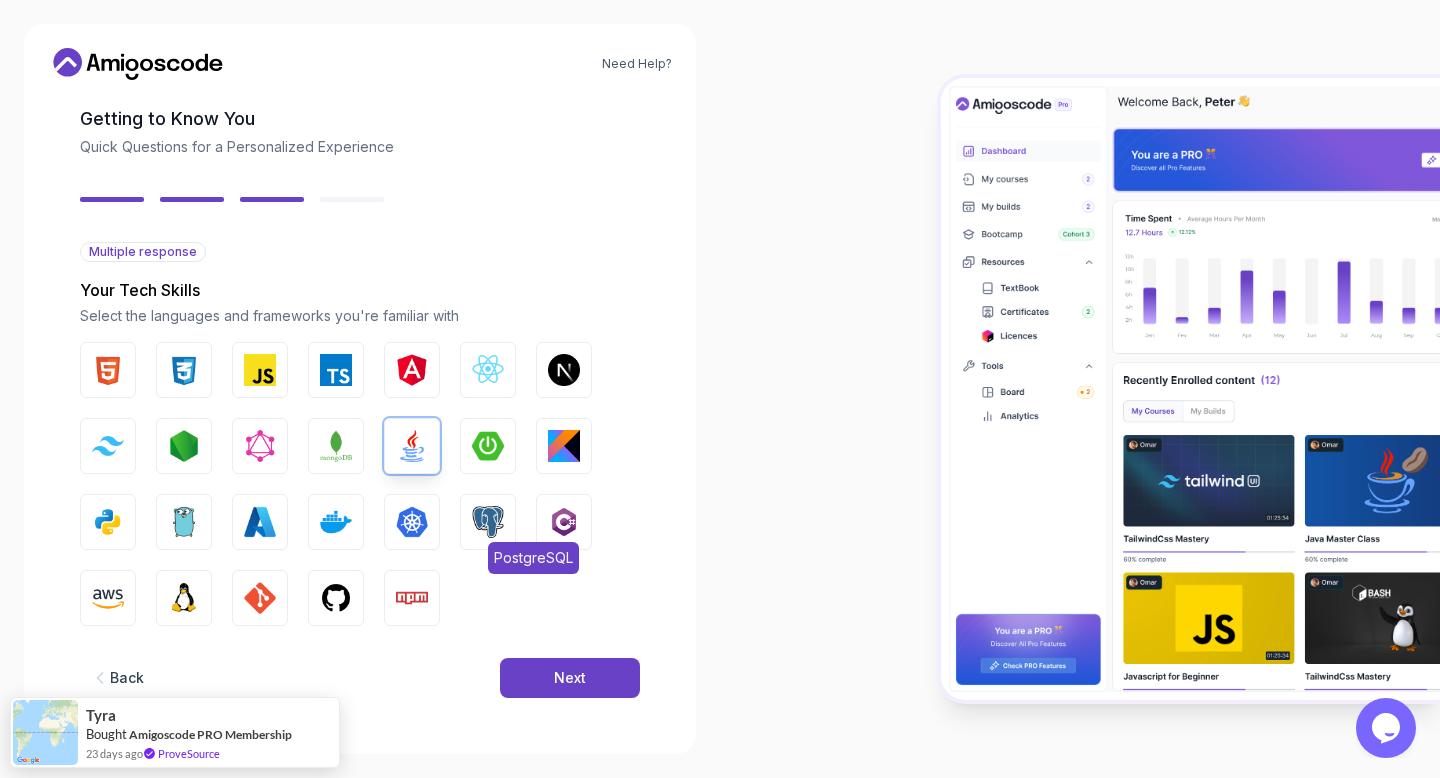click at bounding box center (488, 522) 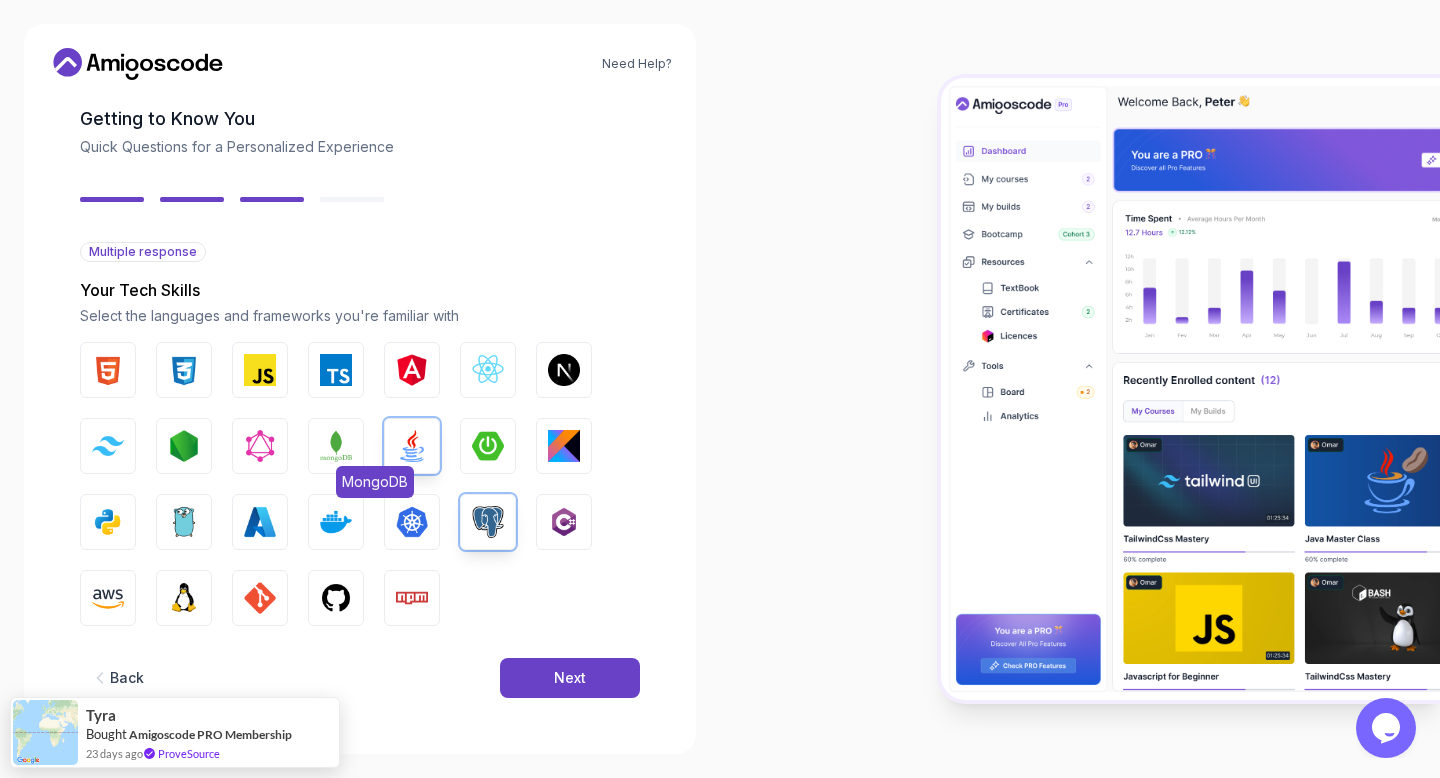 click at bounding box center [336, 446] 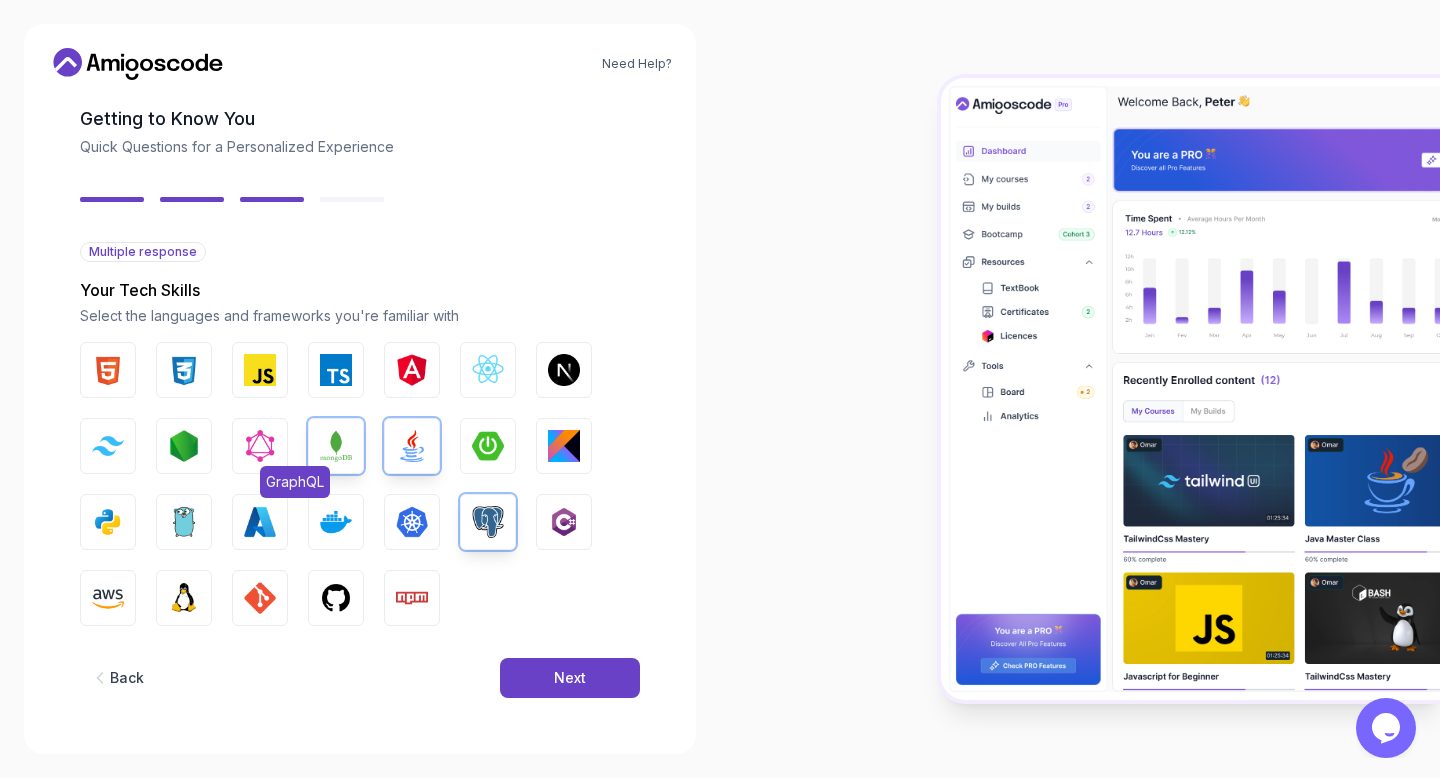 click at bounding box center [260, 446] 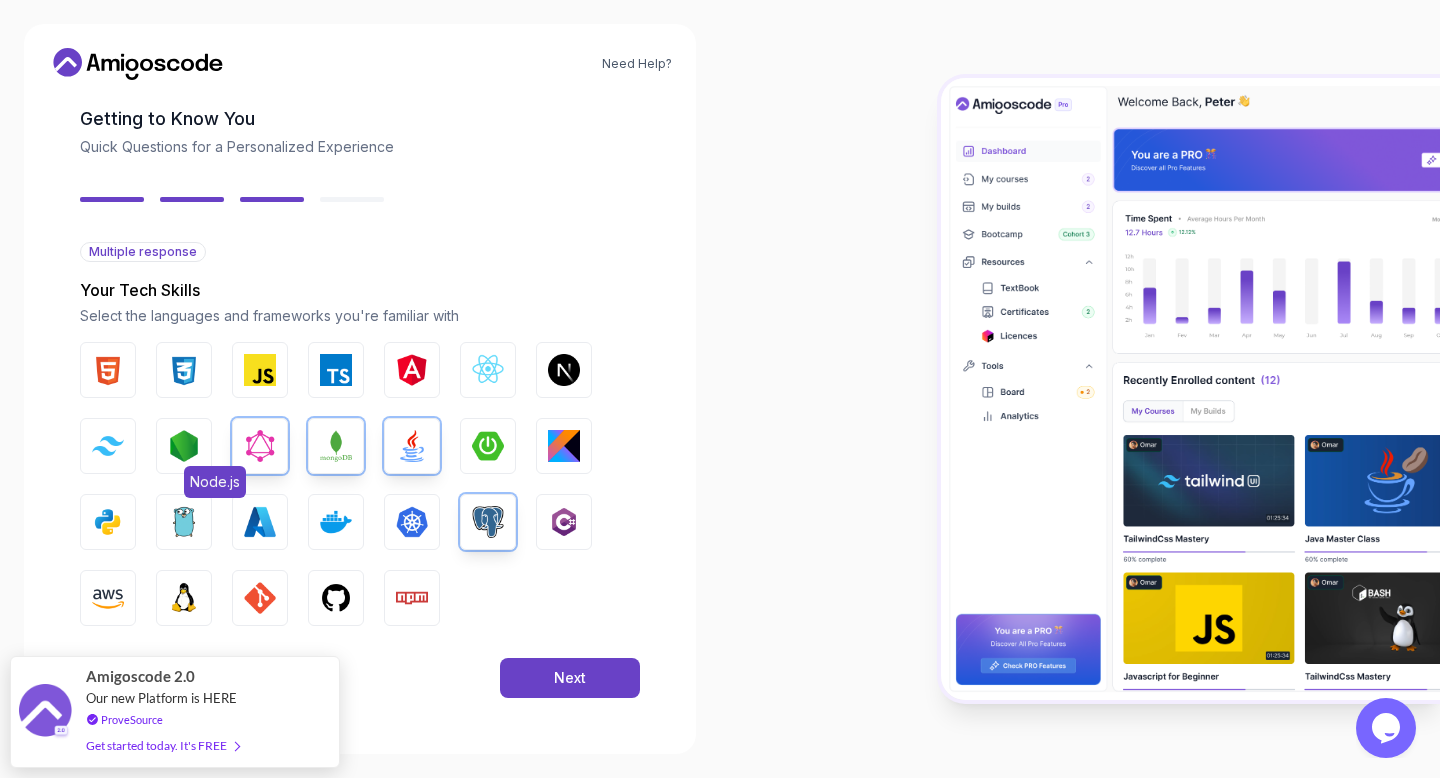 click at bounding box center [184, 446] 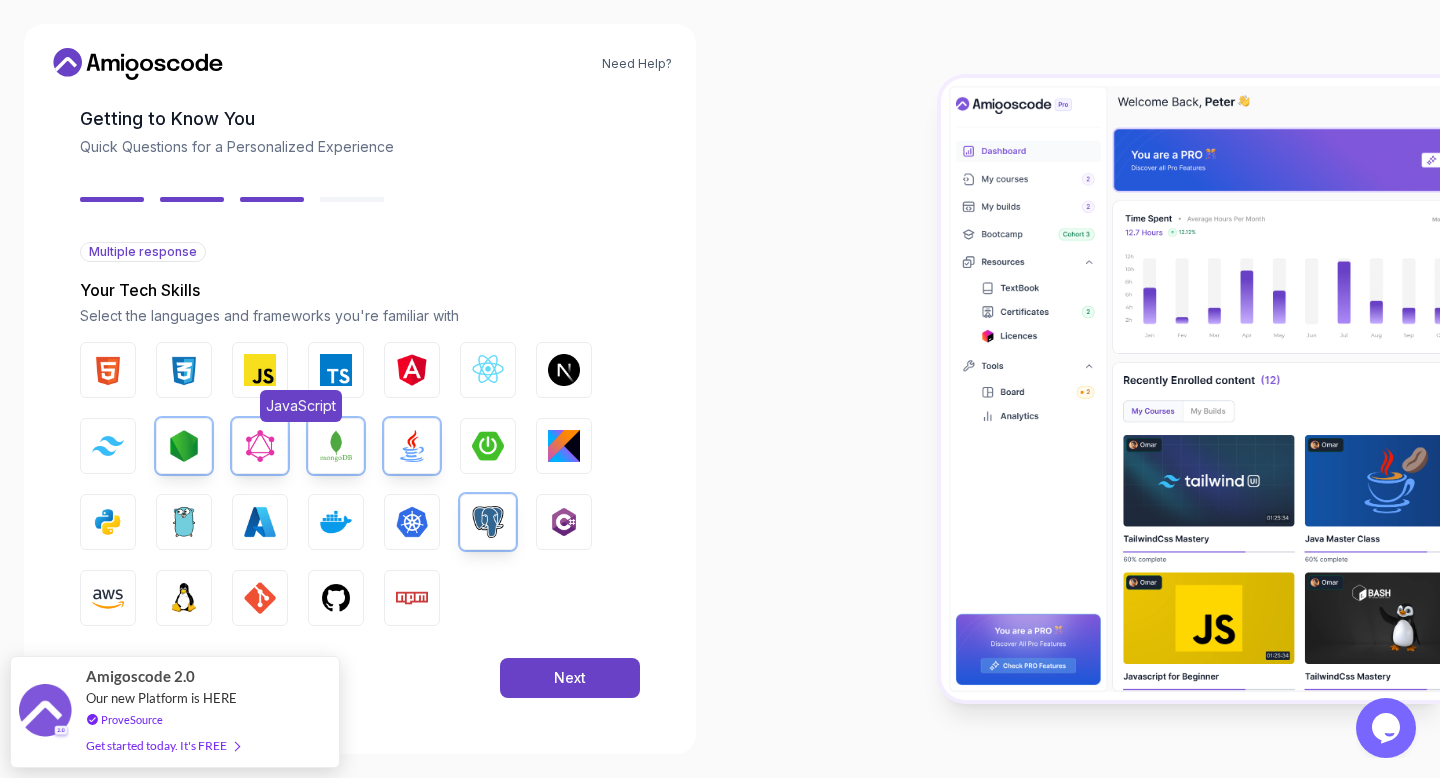 click on "JavaScript" at bounding box center (260, 370) 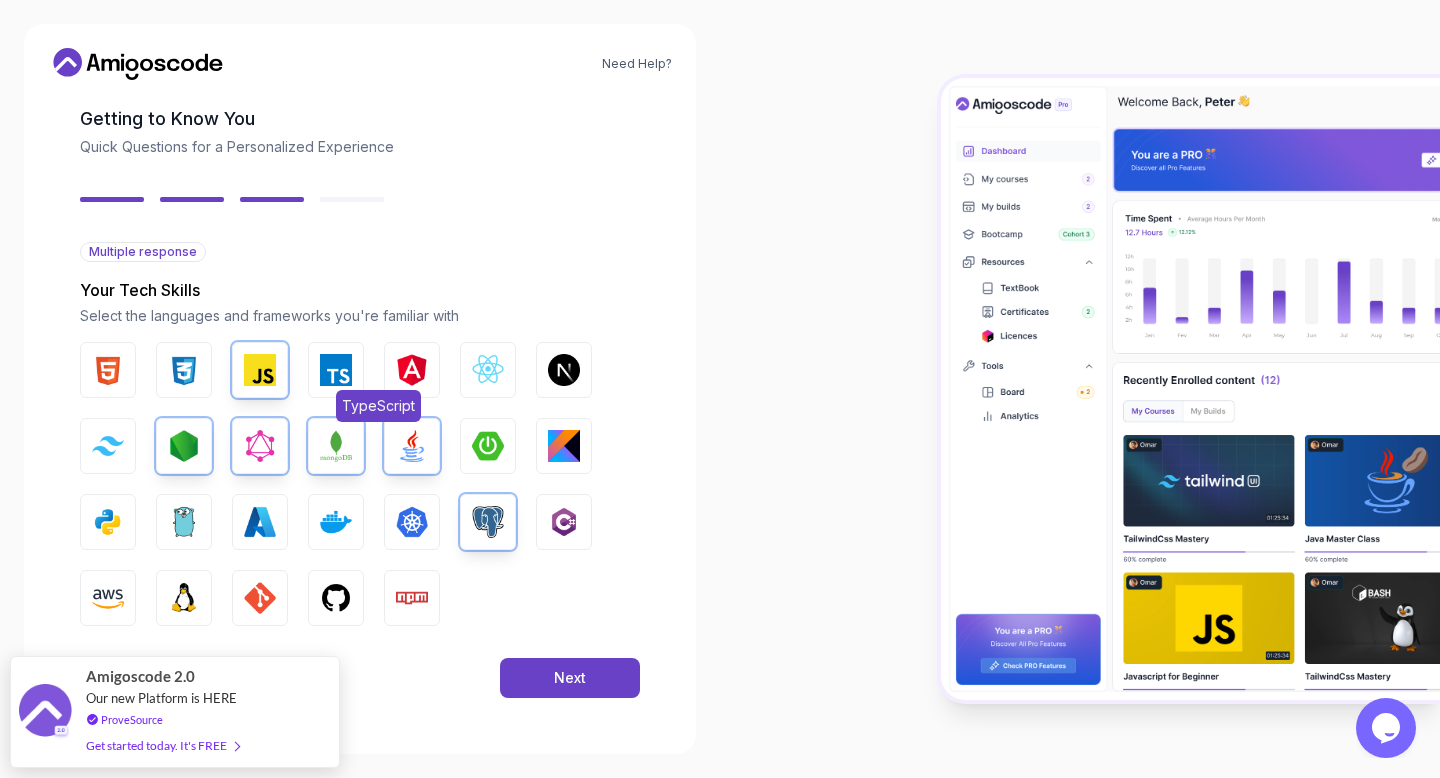 click at bounding box center (336, 370) 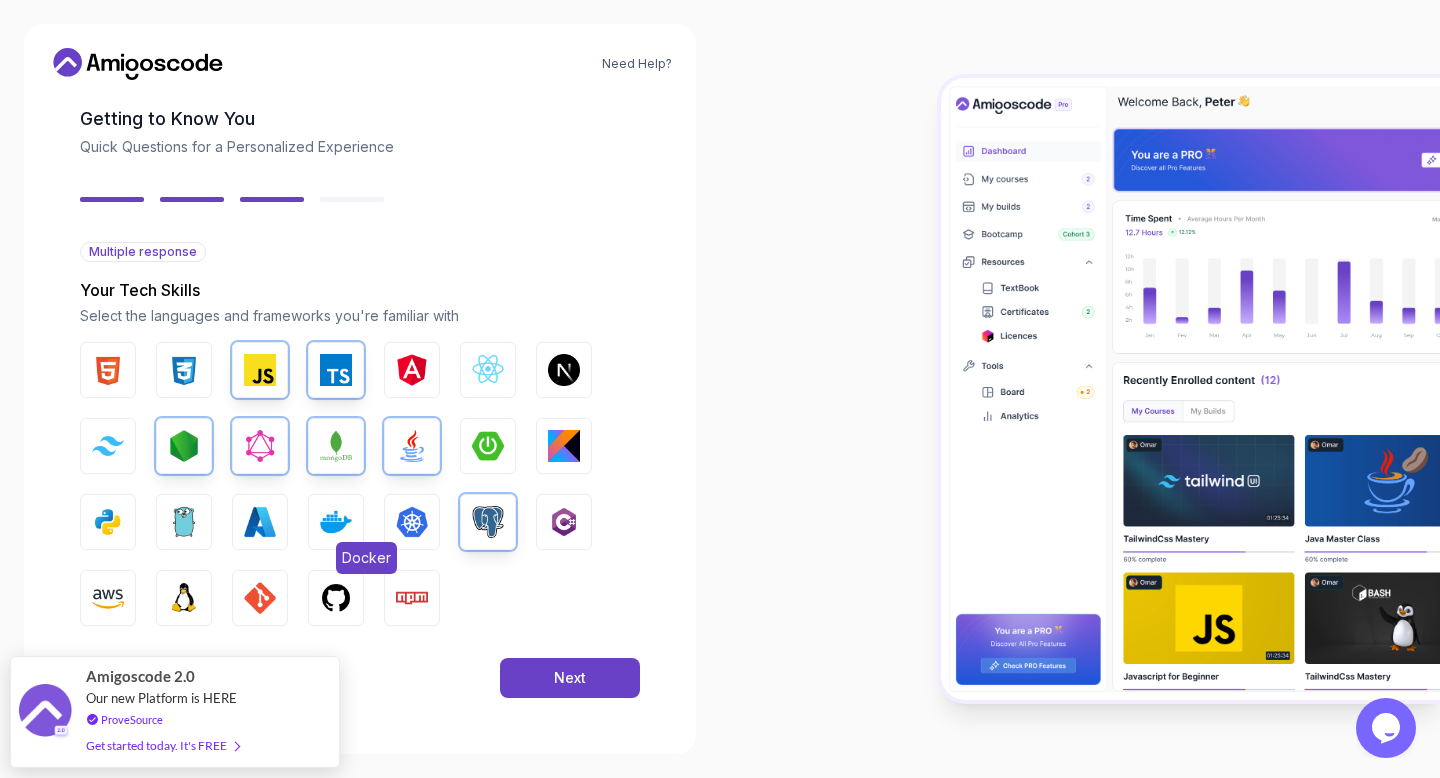 click at bounding box center [336, 522] 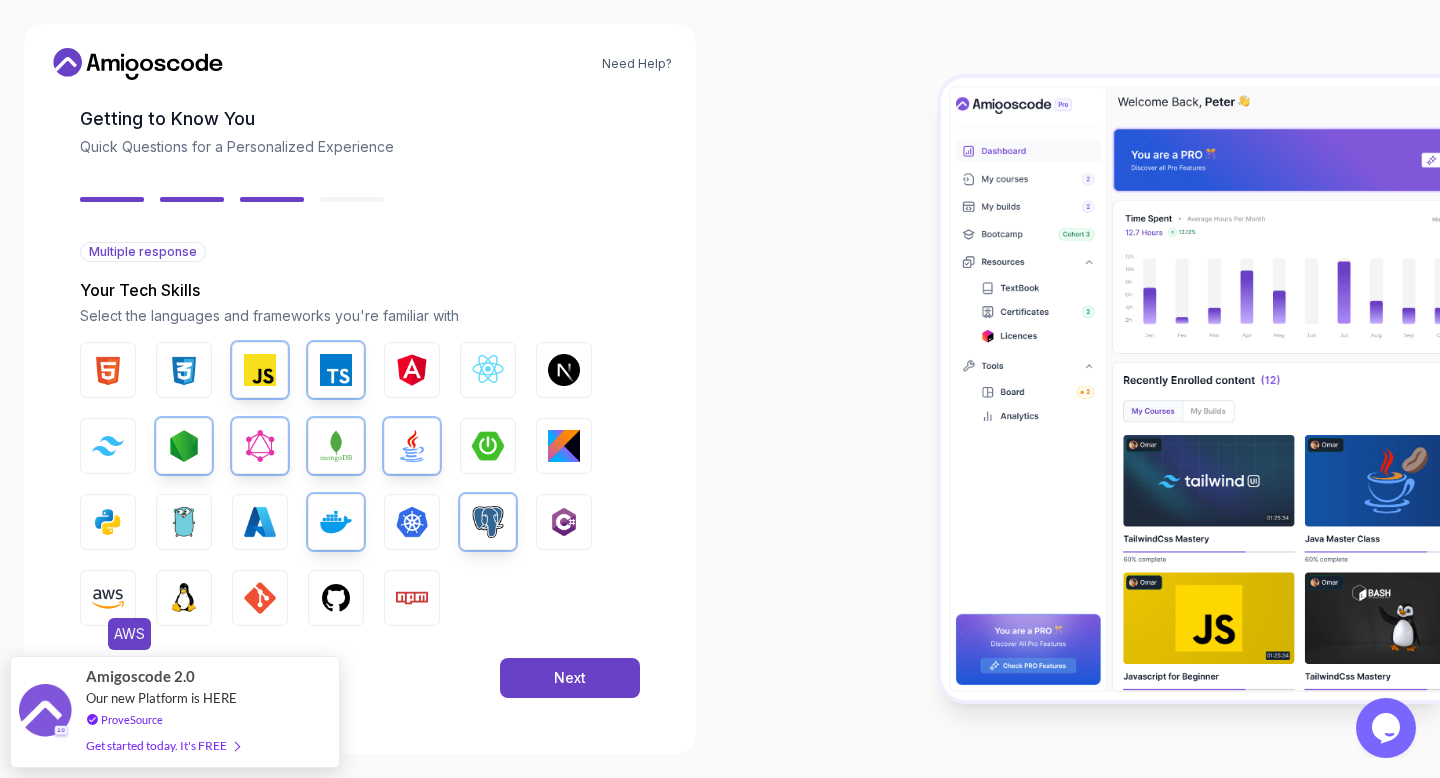 click on "AWS" at bounding box center (108, 598) 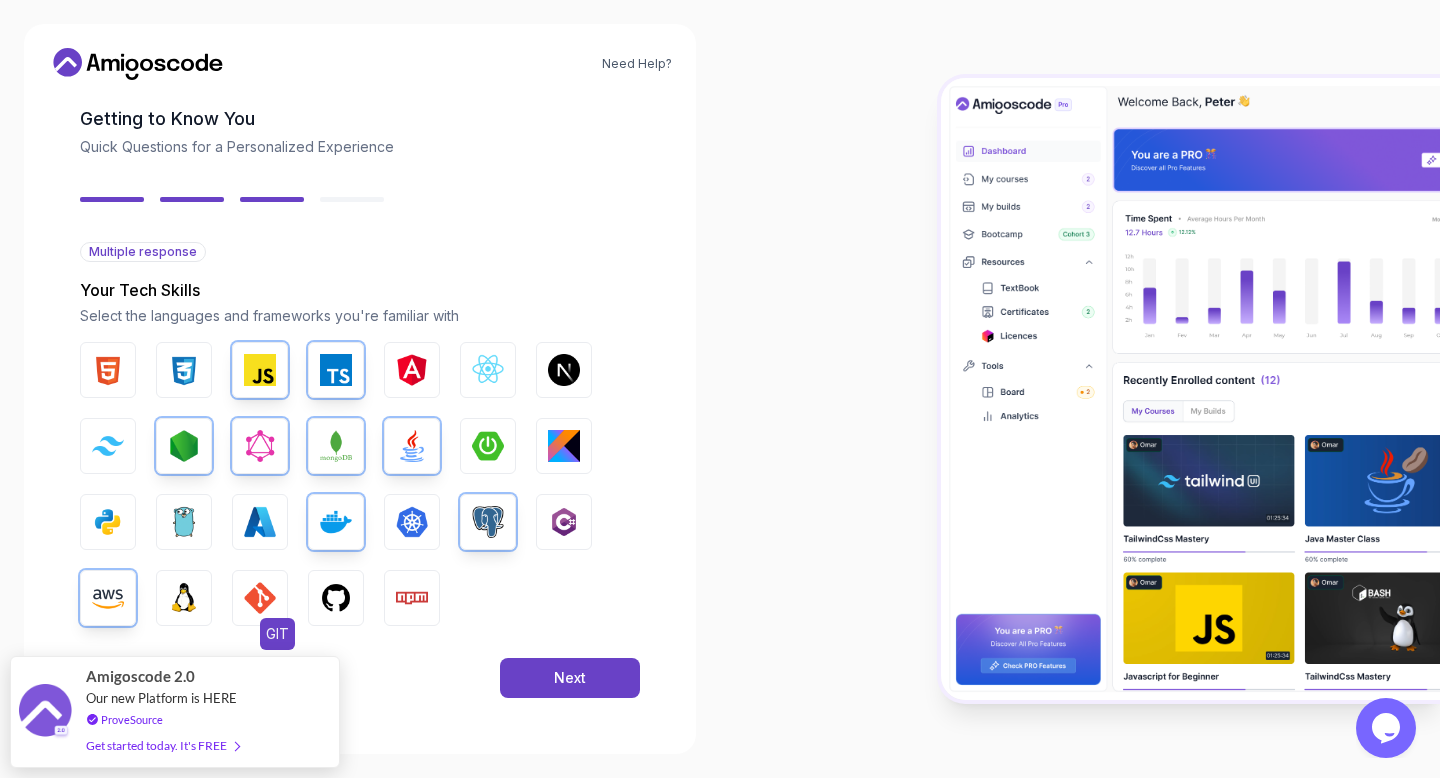 click at bounding box center (260, 598) 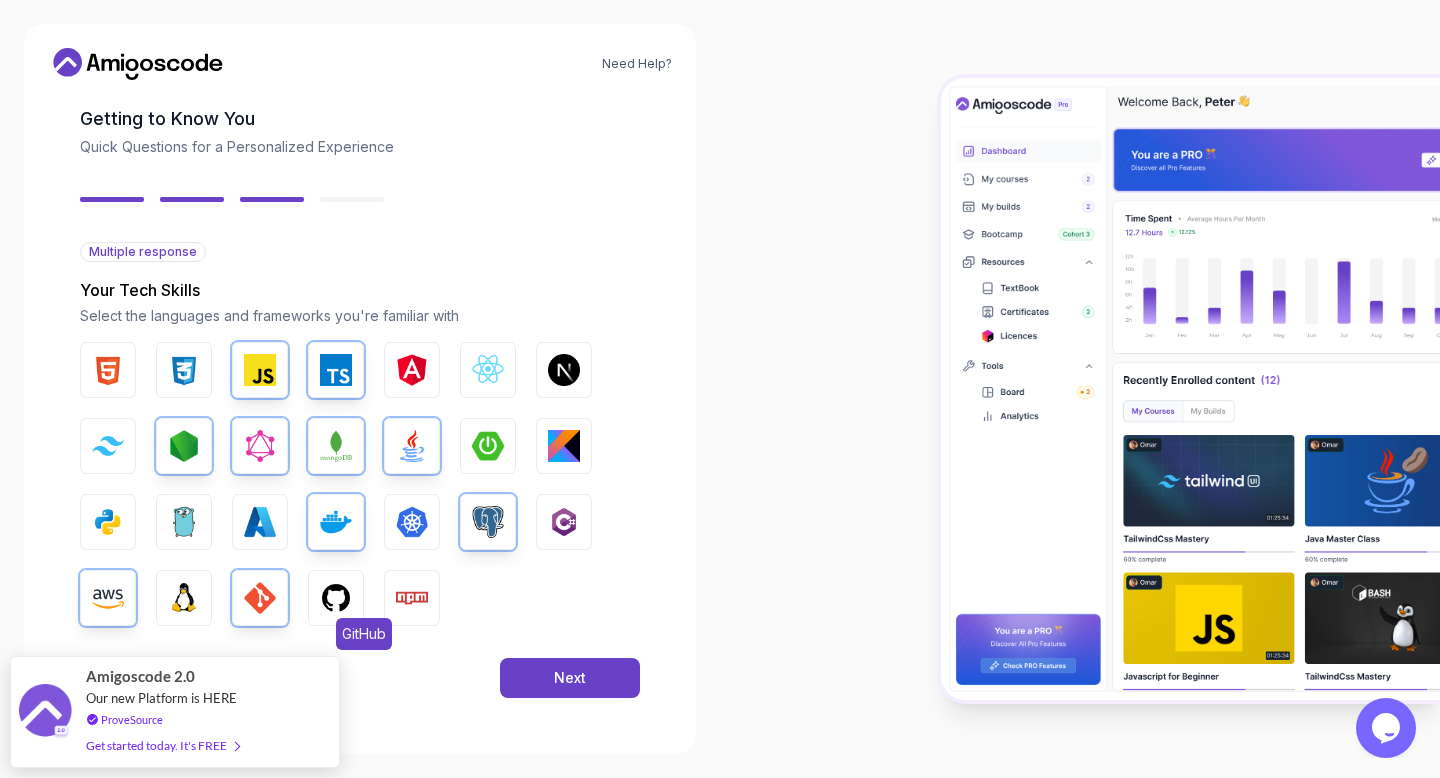 click at bounding box center (336, 598) 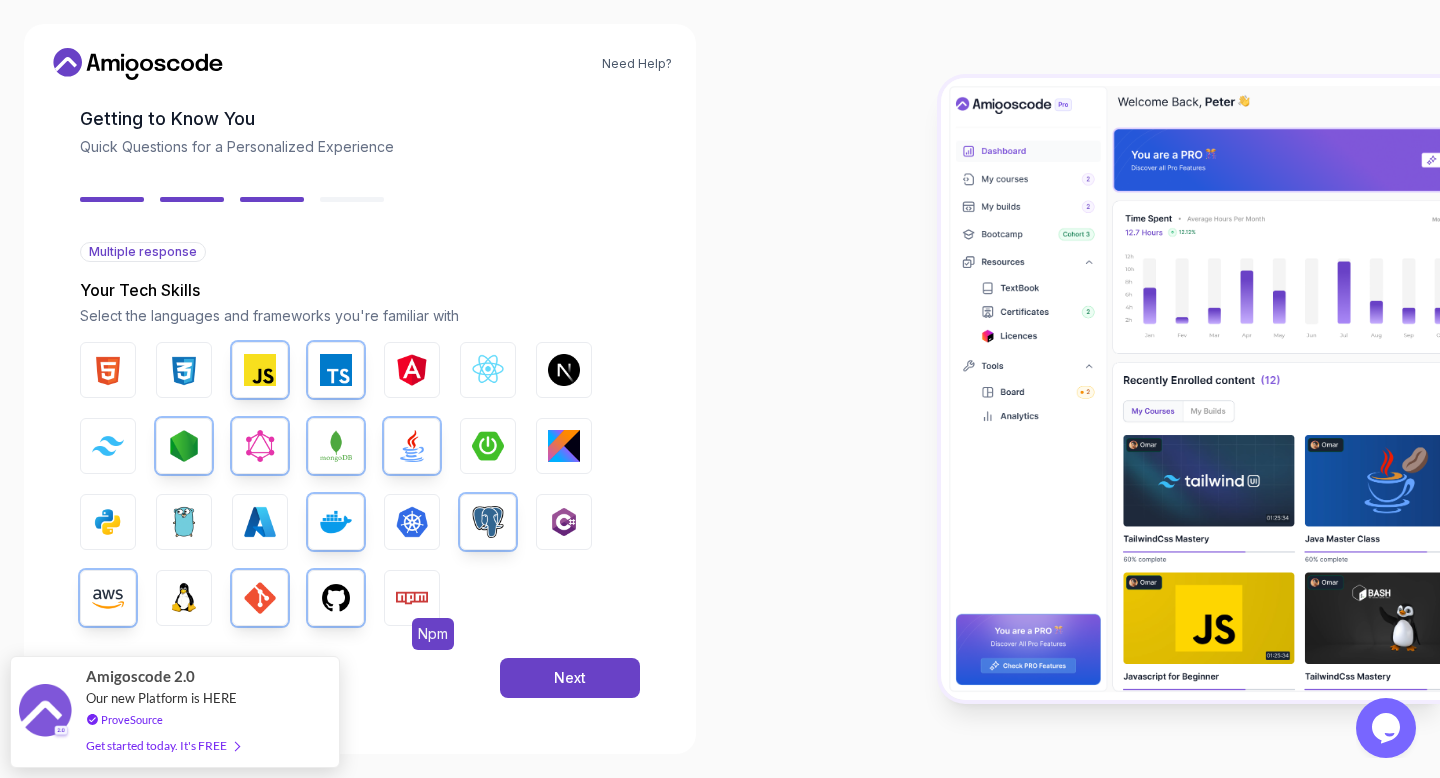 click at bounding box center [412, 598] 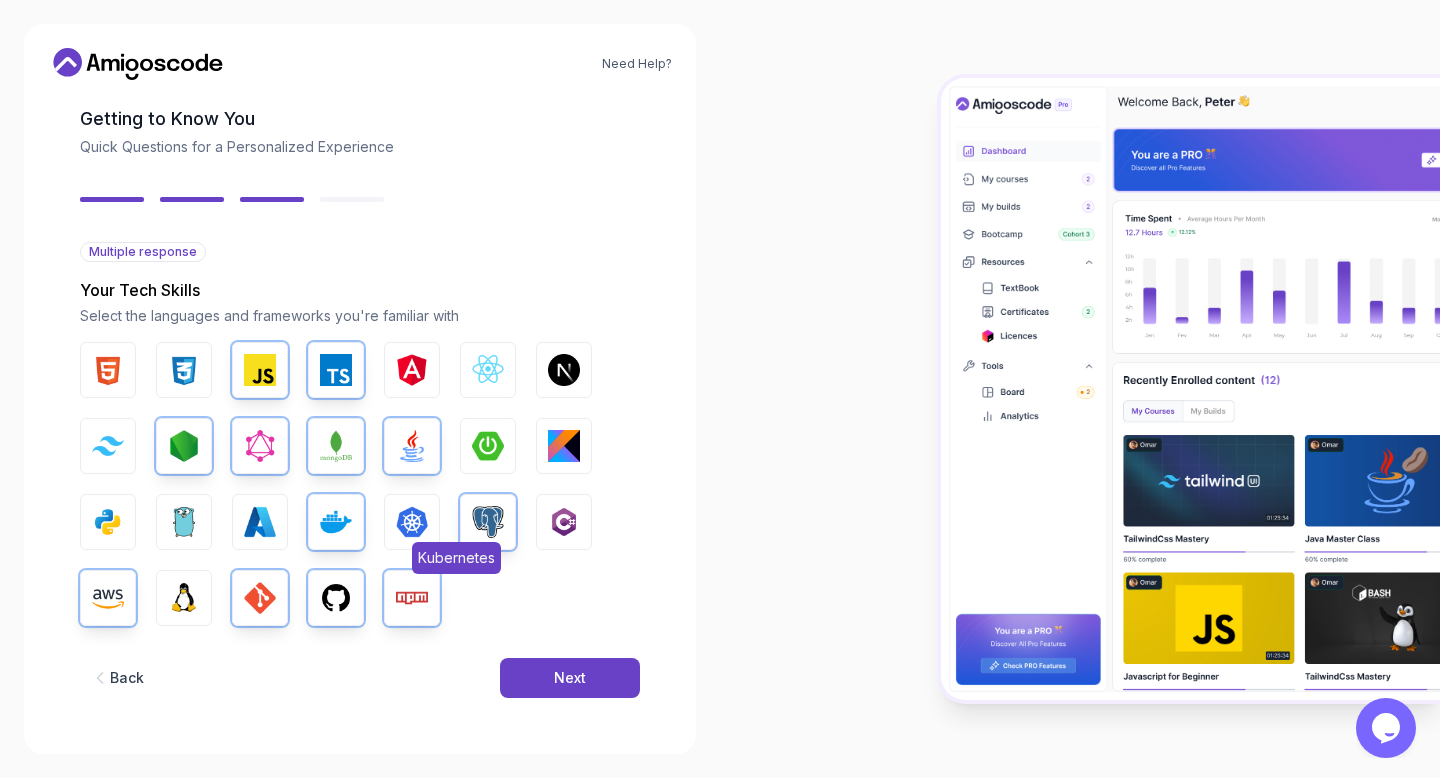 click at bounding box center [412, 522] 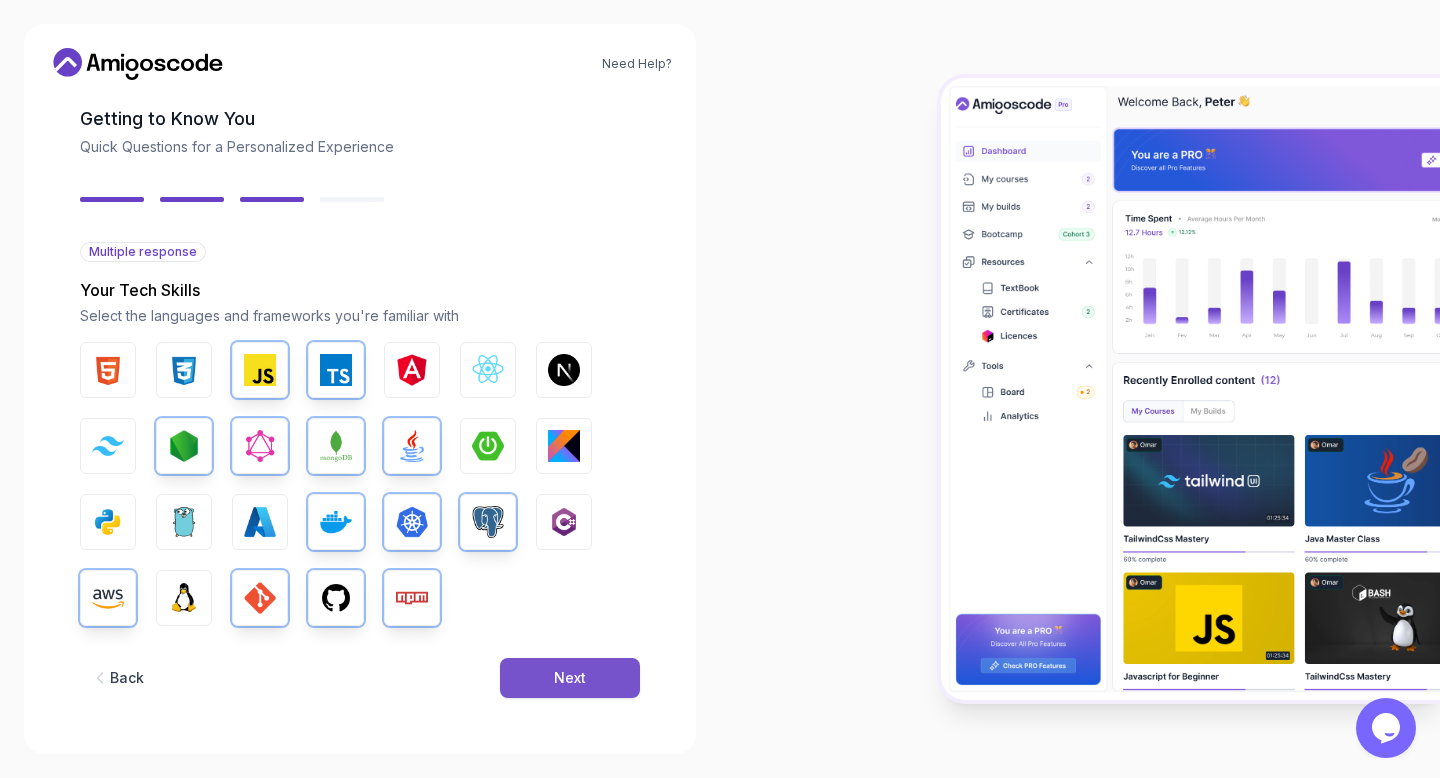 click on "Next" at bounding box center (570, 678) 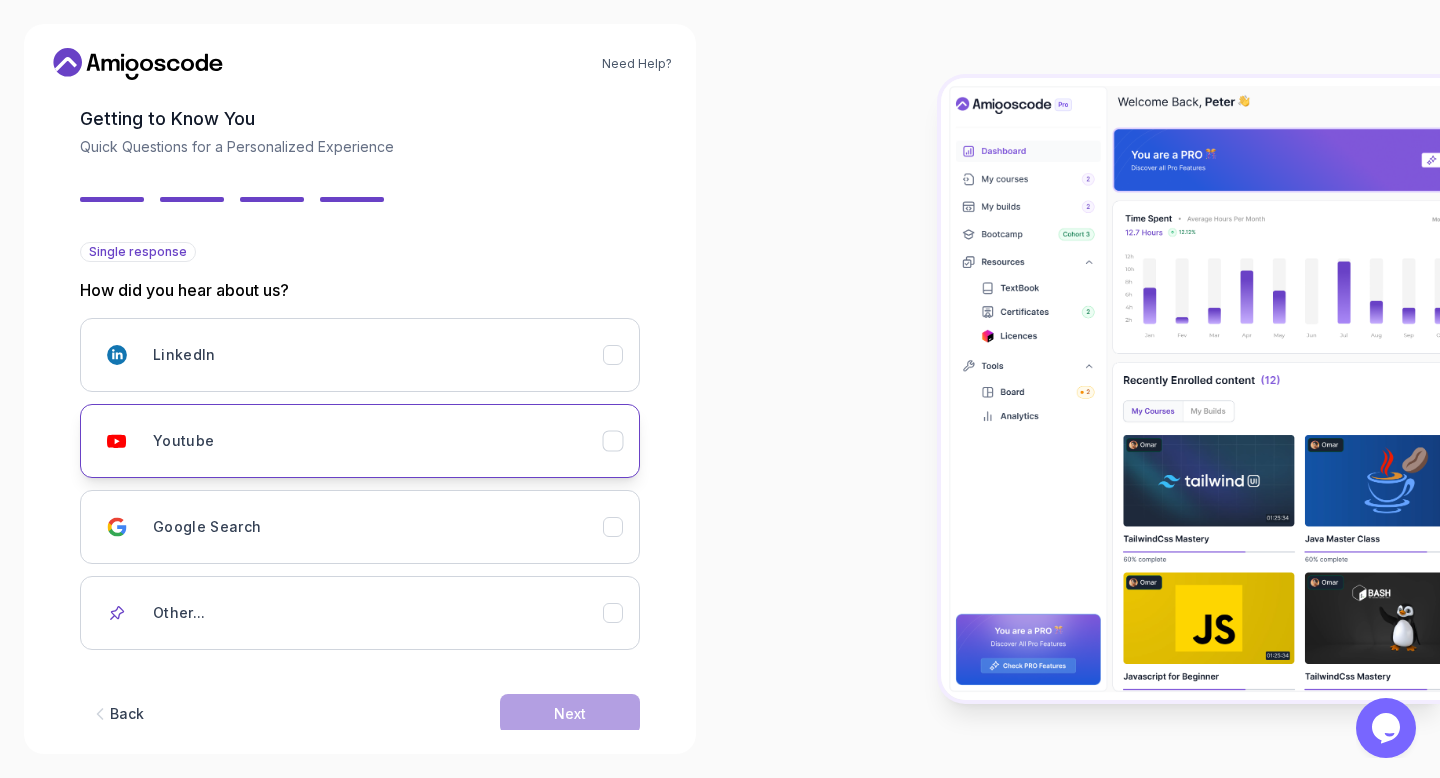 scroll, scrollTop: 131, scrollLeft: 0, axis: vertical 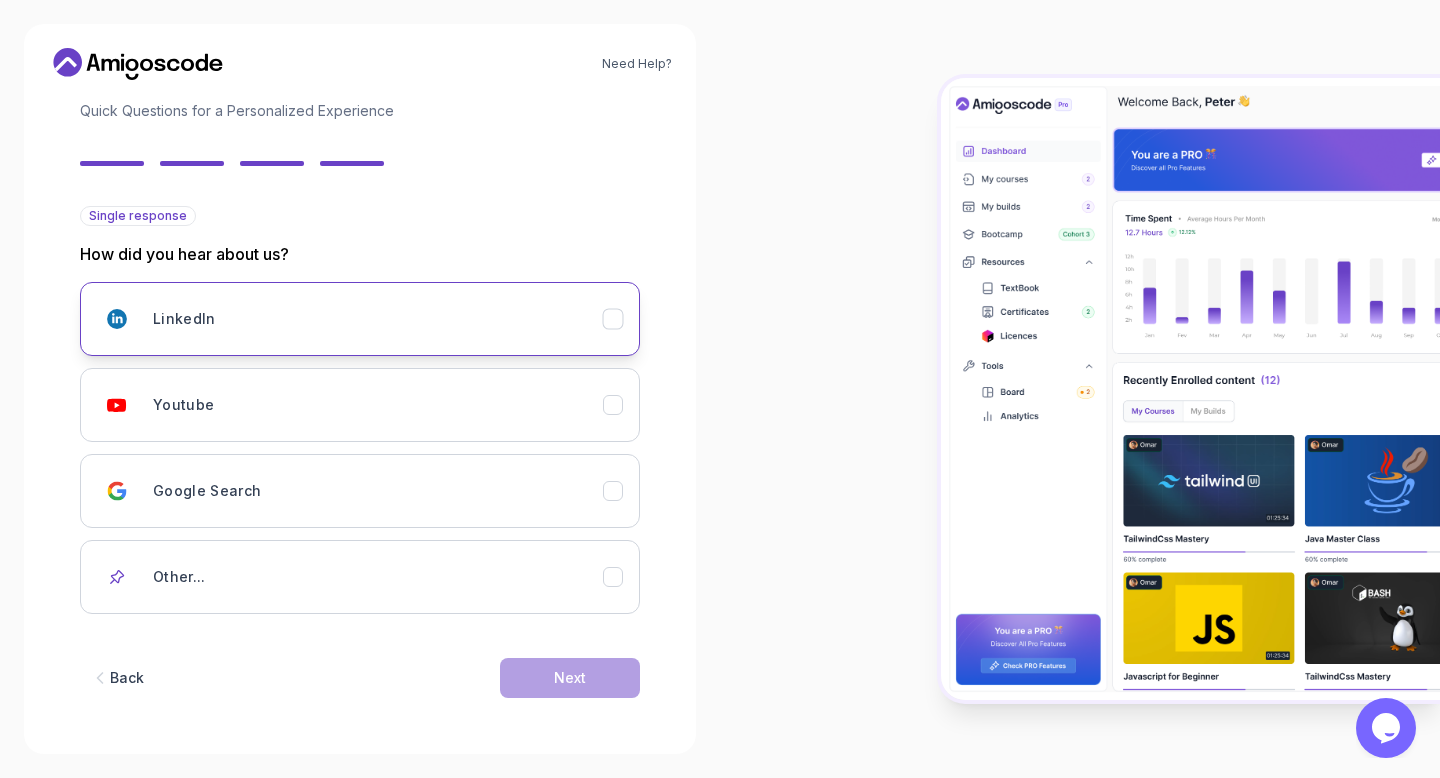 click on "LinkedIn" at bounding box center [378, 319] 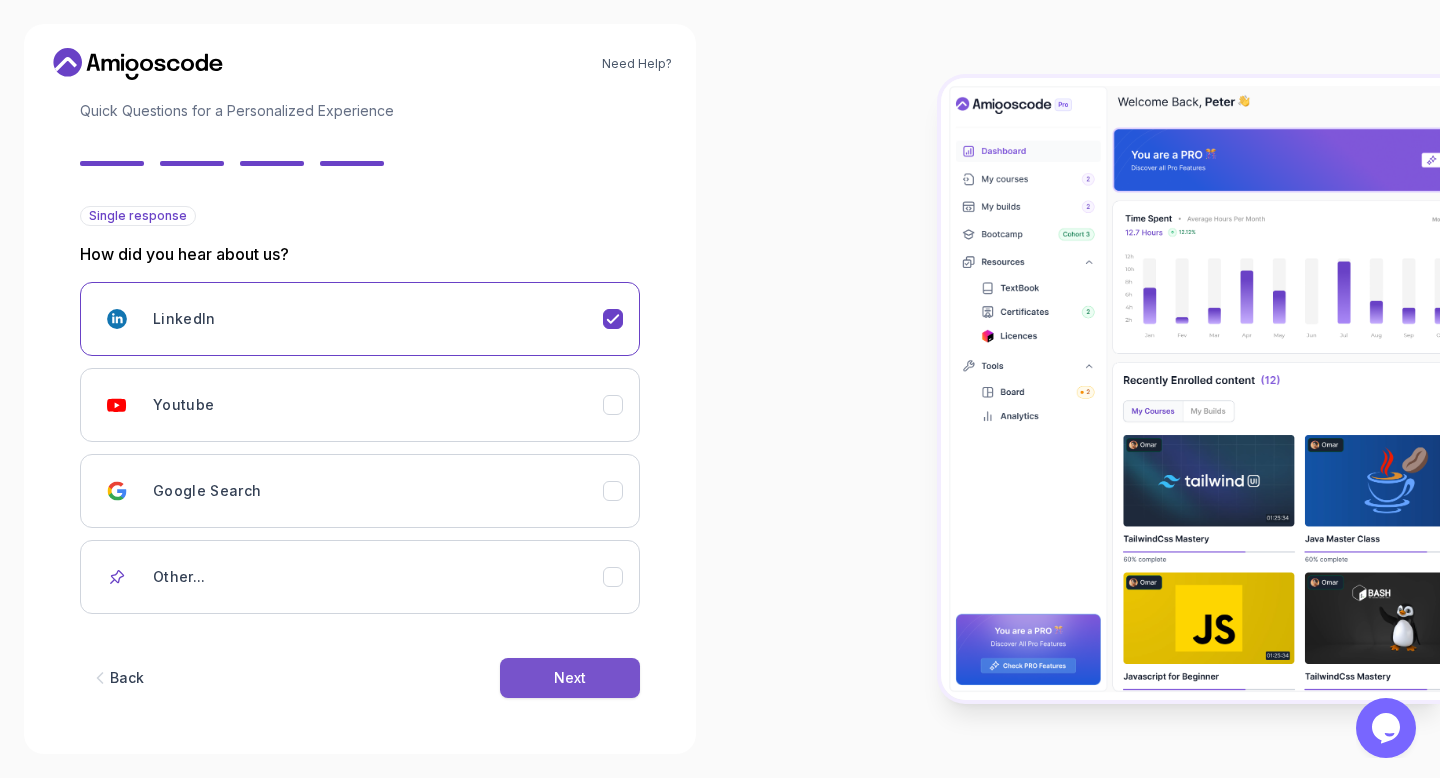 click on "Next" at bounding box center (570, 678) 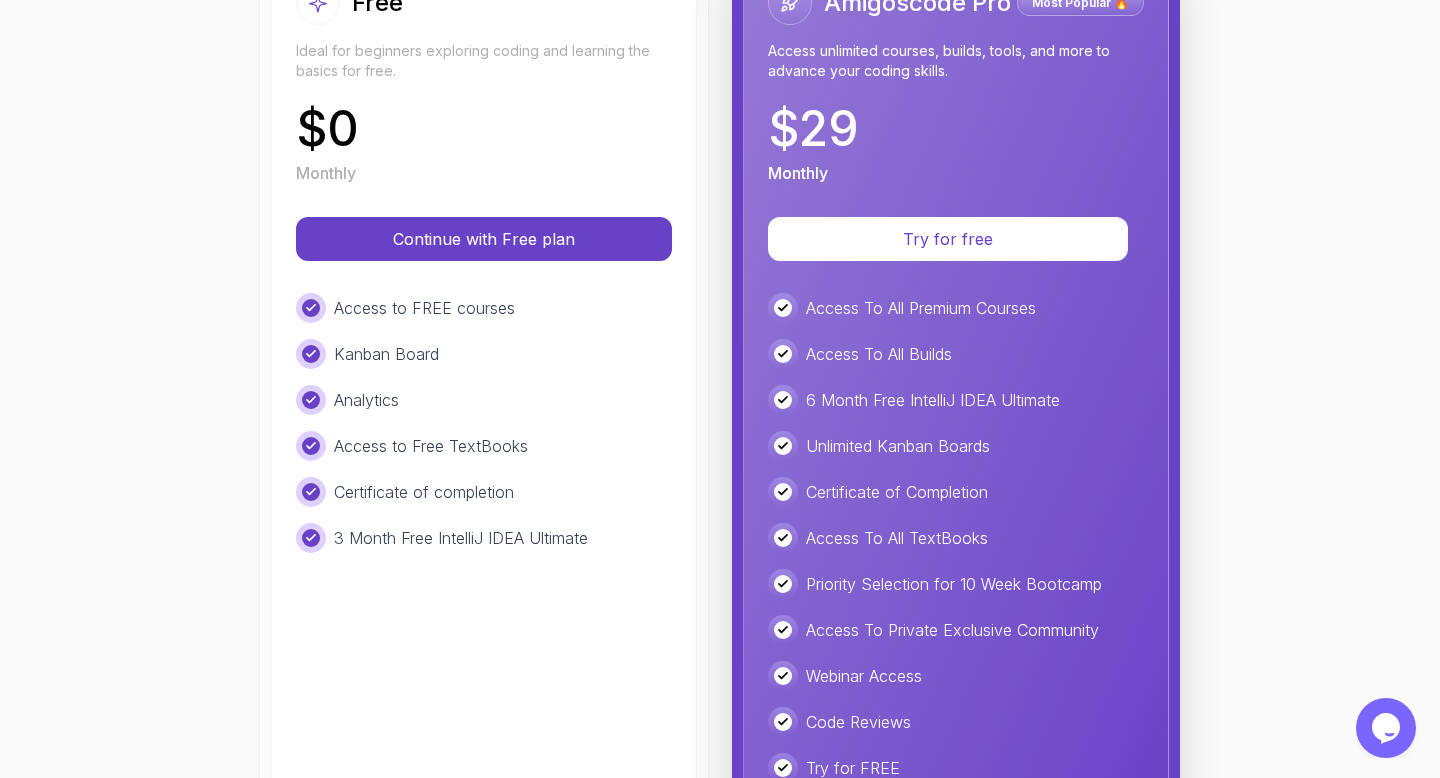 scroll, scrollTop: 339, scrollLeft: 0, axis: vertical 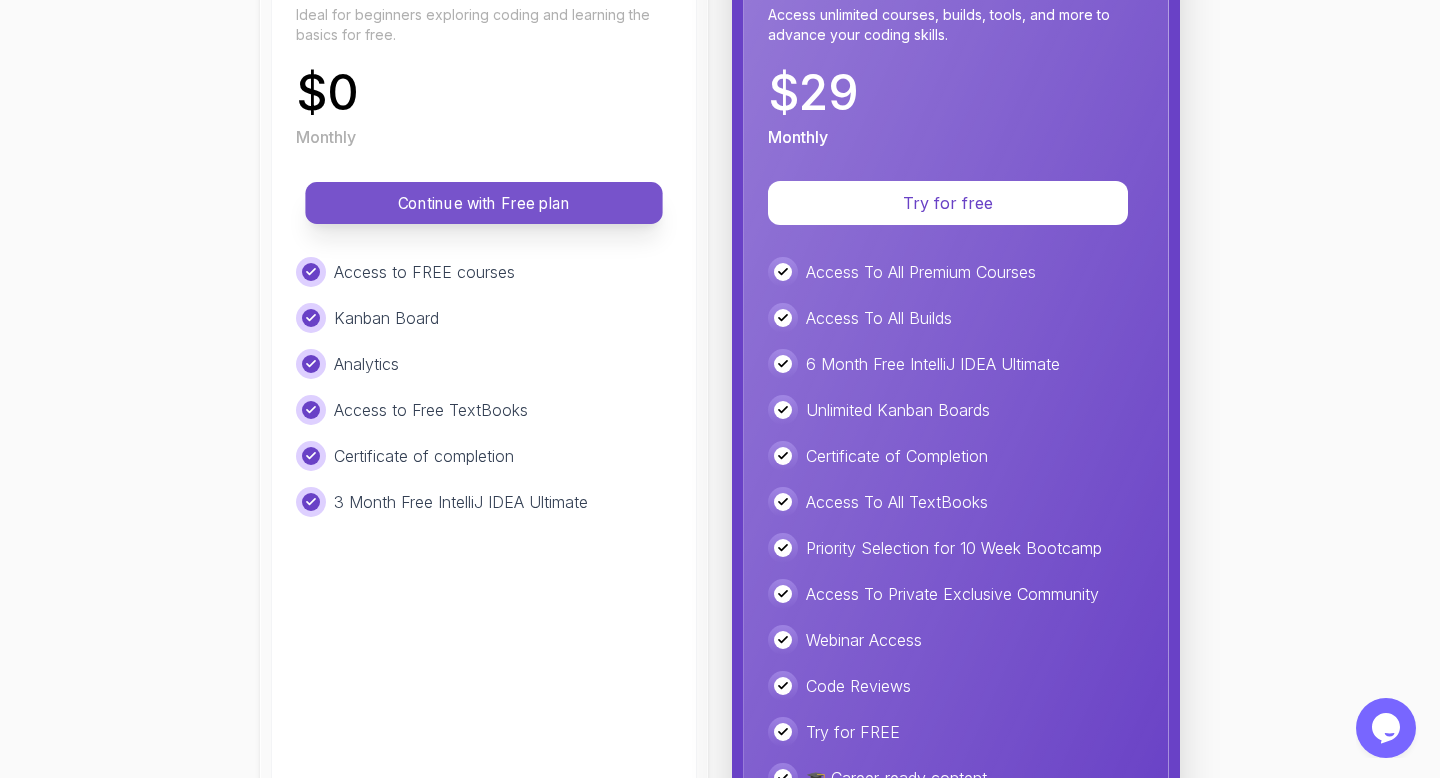 click on "Continue with Free plan" at bounding box center [484, 203] 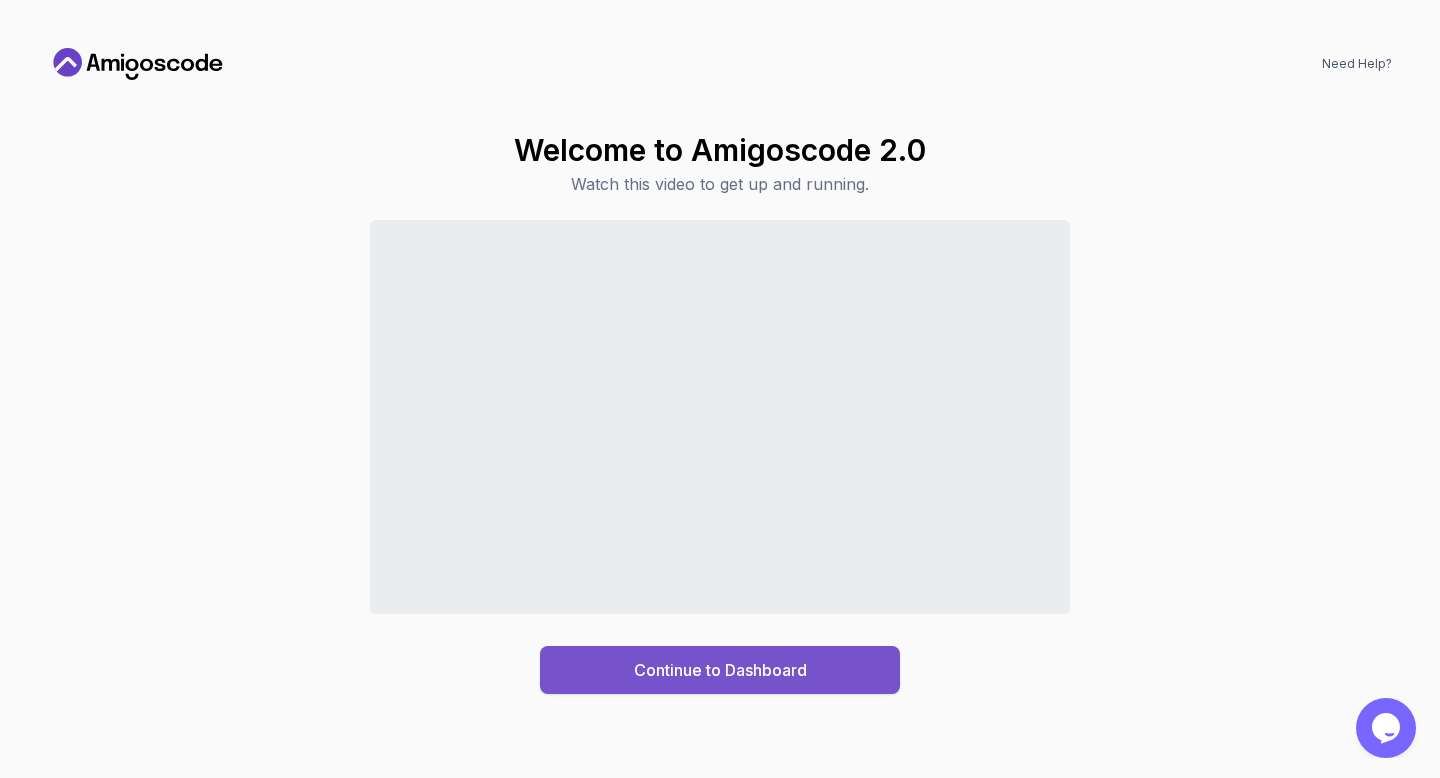 click on "Continue to Dashboard" at bounding box center [720, 670] 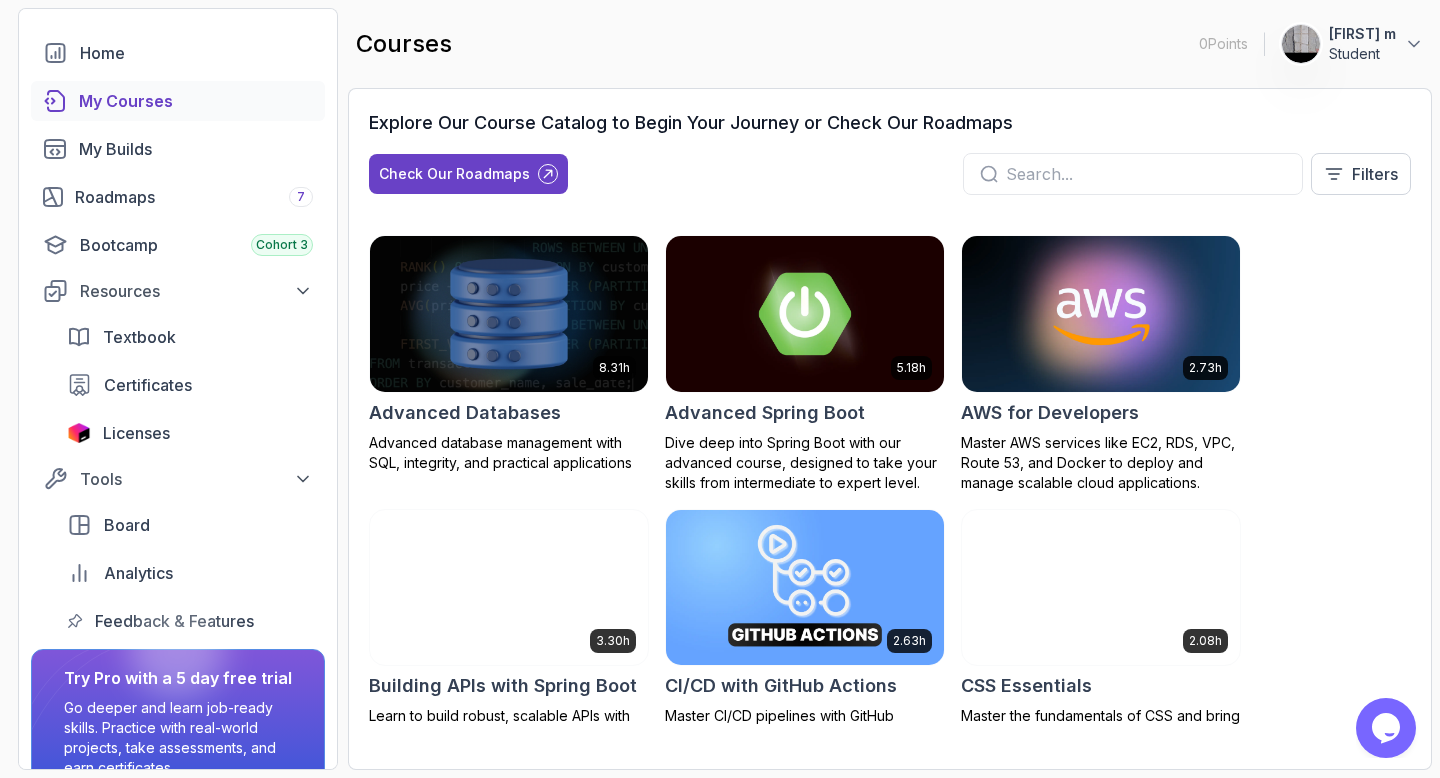 scroll, scrollTop: 95, scrollLeft: 0, axis: vertical 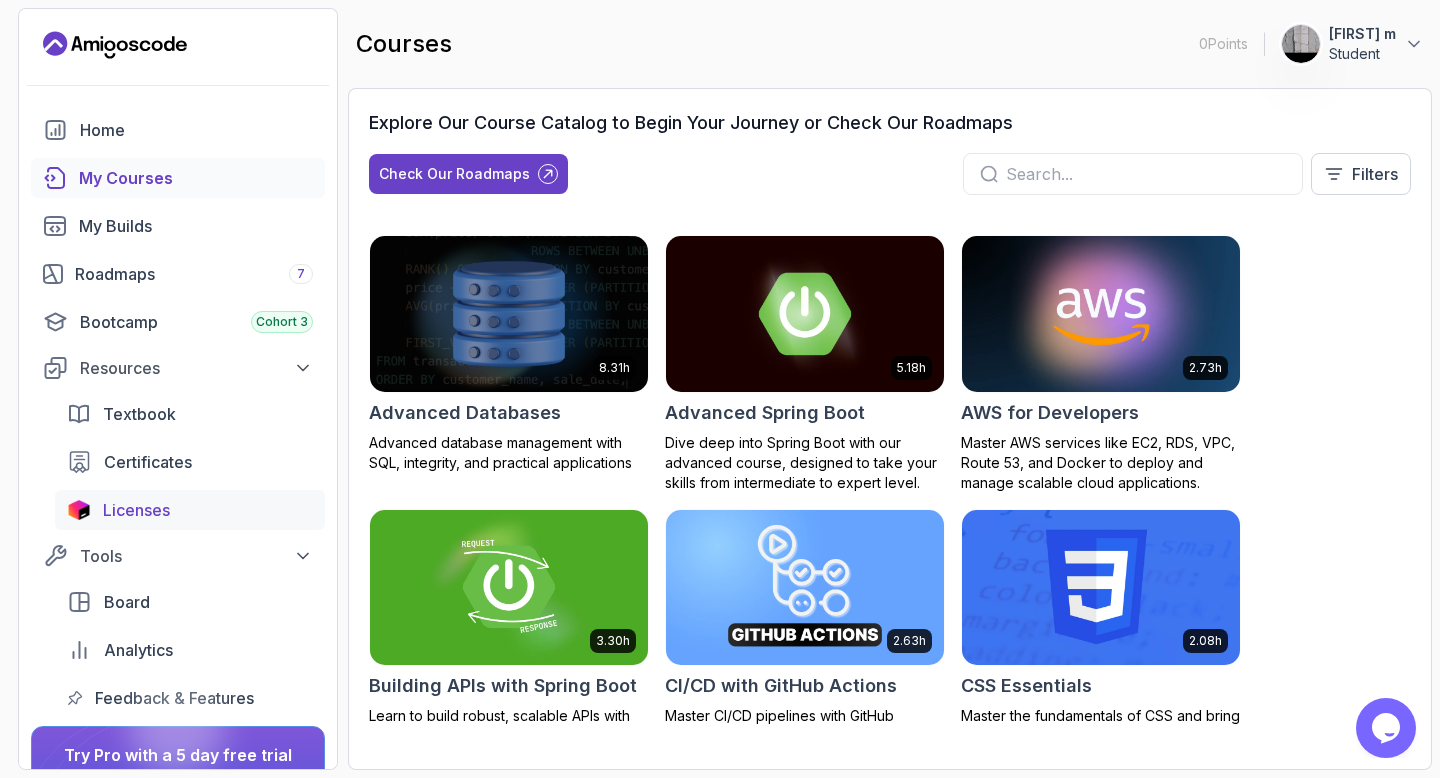 click on "Licenses" at bounding box center [208, 510] 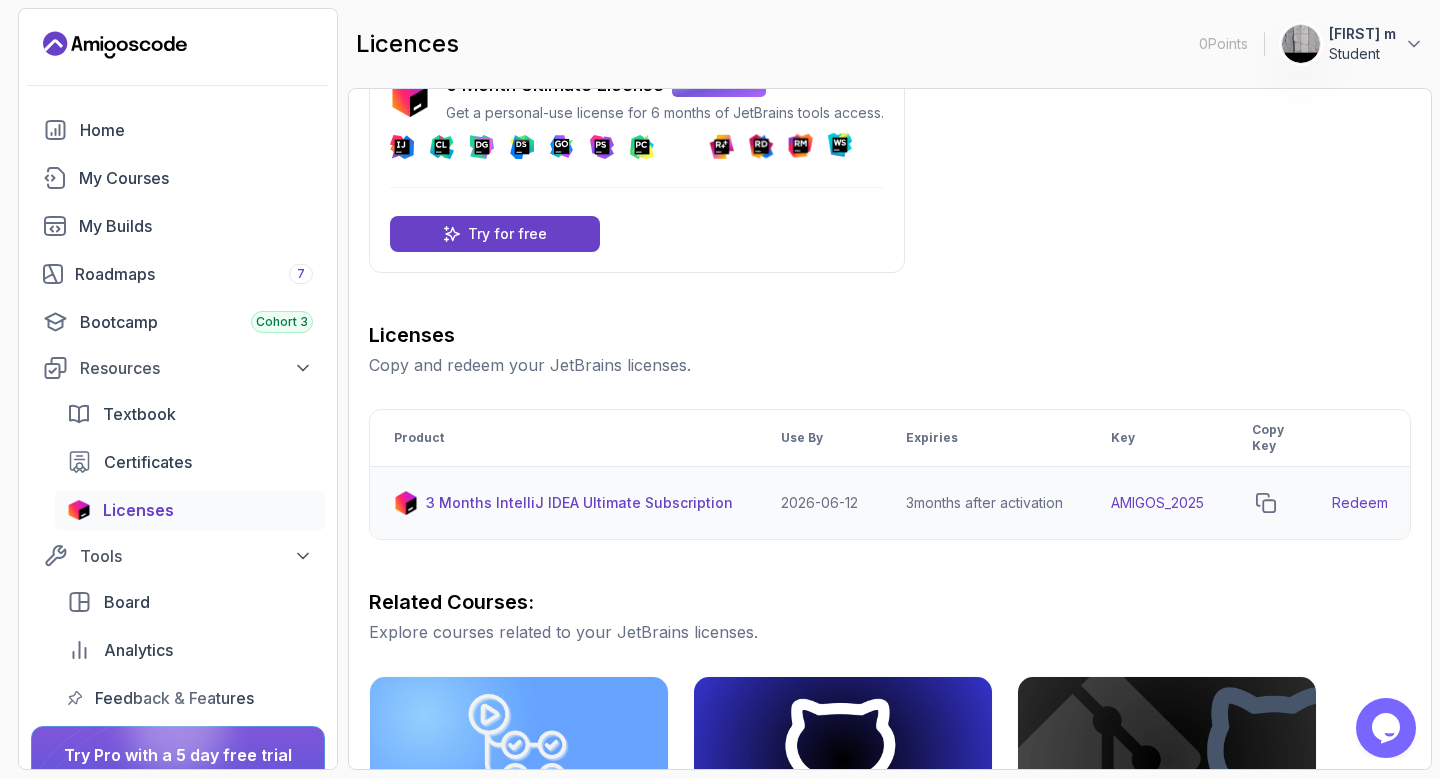 scroll, scrollTop: 64, scrollLeft: 0, axis: vertical 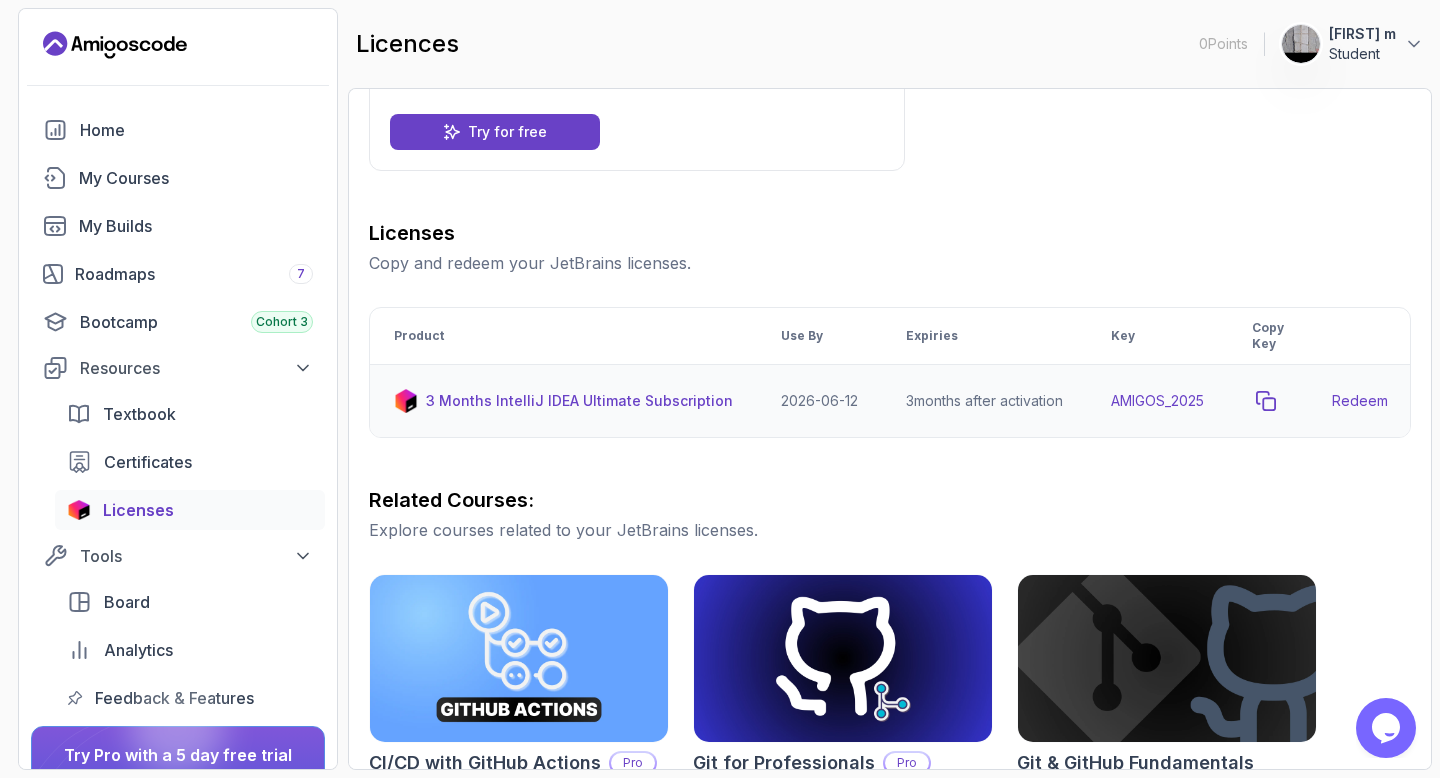 click at bounding box center [1266, 401] 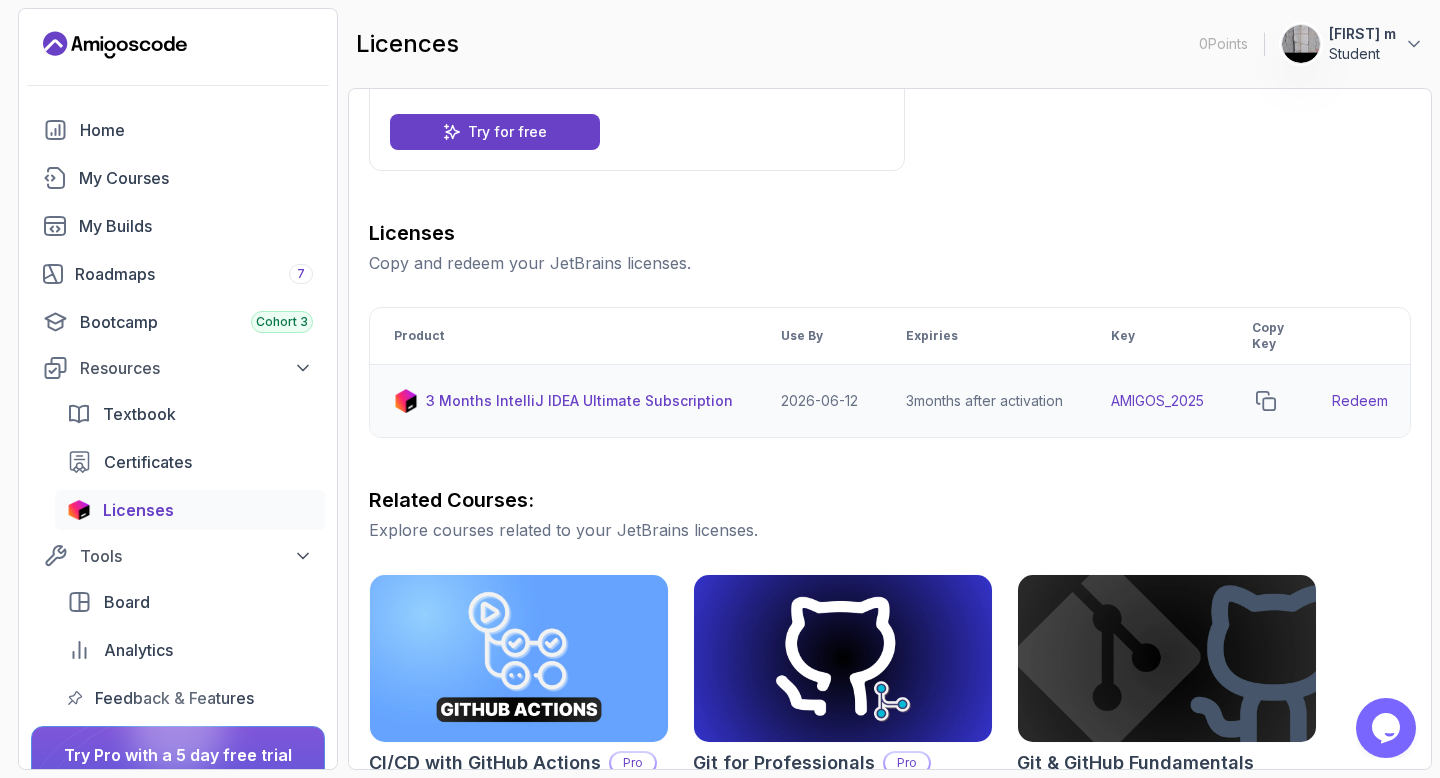 click on "Redeem" at bounding box center [1360, 401] 